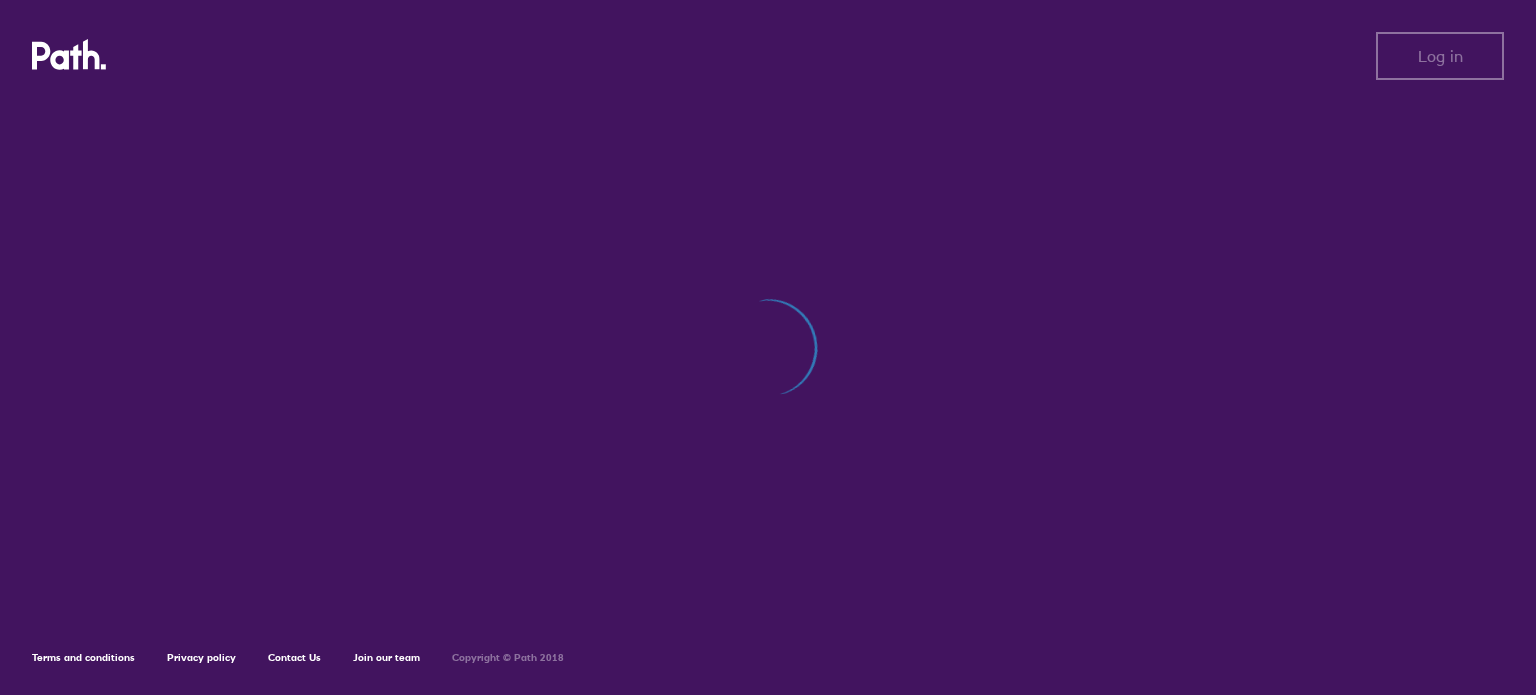 scroll, scrollTop: 0, scrollLeft: 0, axis: both 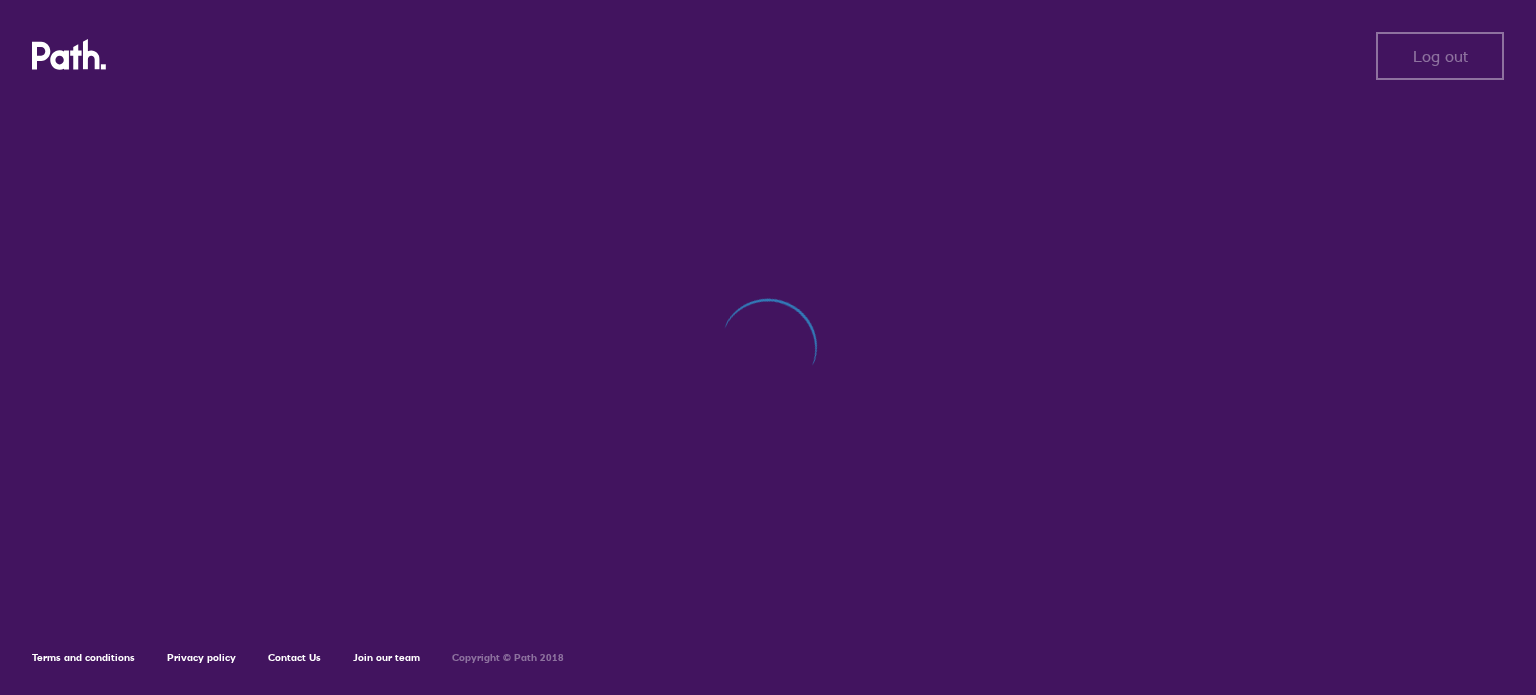 click on "Log out Log out Terms and conditions Privacy policy Contact Us Join our team Copyright © Path 2018 Privacy Preference Center When you visit any website, it may store or retrieve information on your browser, mostly in the form of cookies. This information might be about you, your preferences or your device and is mostly used to make the site work as you expect it to. The information does not usually directly identify you, but it can give you a more personalized web experience. Because we respect your right to privacy, you can choose not to allow some types of cookies. Click on the different category headings to find out more and change our default settings. However, blocking some types of cookies may impact your experience of the site and the services we are able to offer.
cookie policy Allow All Cookies  Manage Consent Preferences Strictly Necessary Cookies Always Active Cookies Details‎ Customer Experience     Customer Experience   Cookies Details‎ Functional Cookies     Functional Cookies" at bounding box center [768, 347] 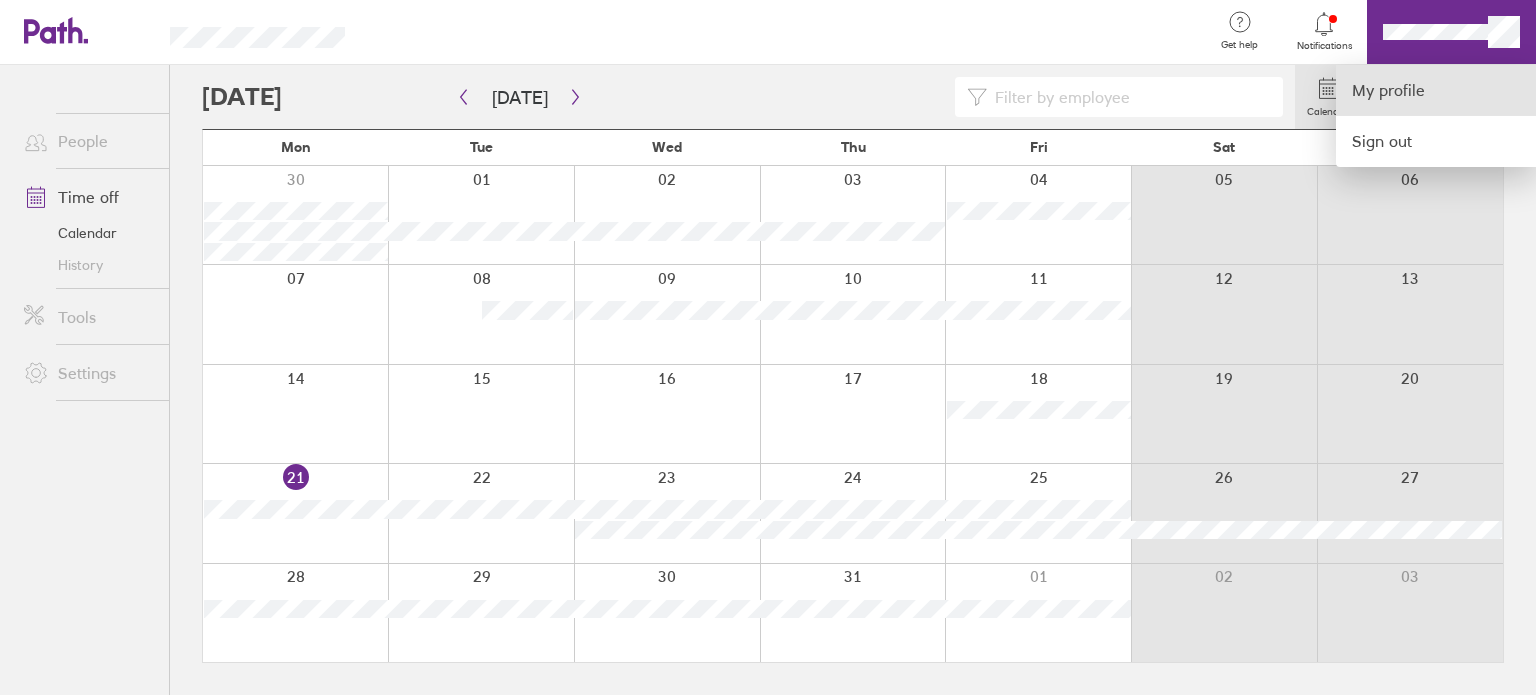 click on "My profile" at bounding box center [1436, 90] 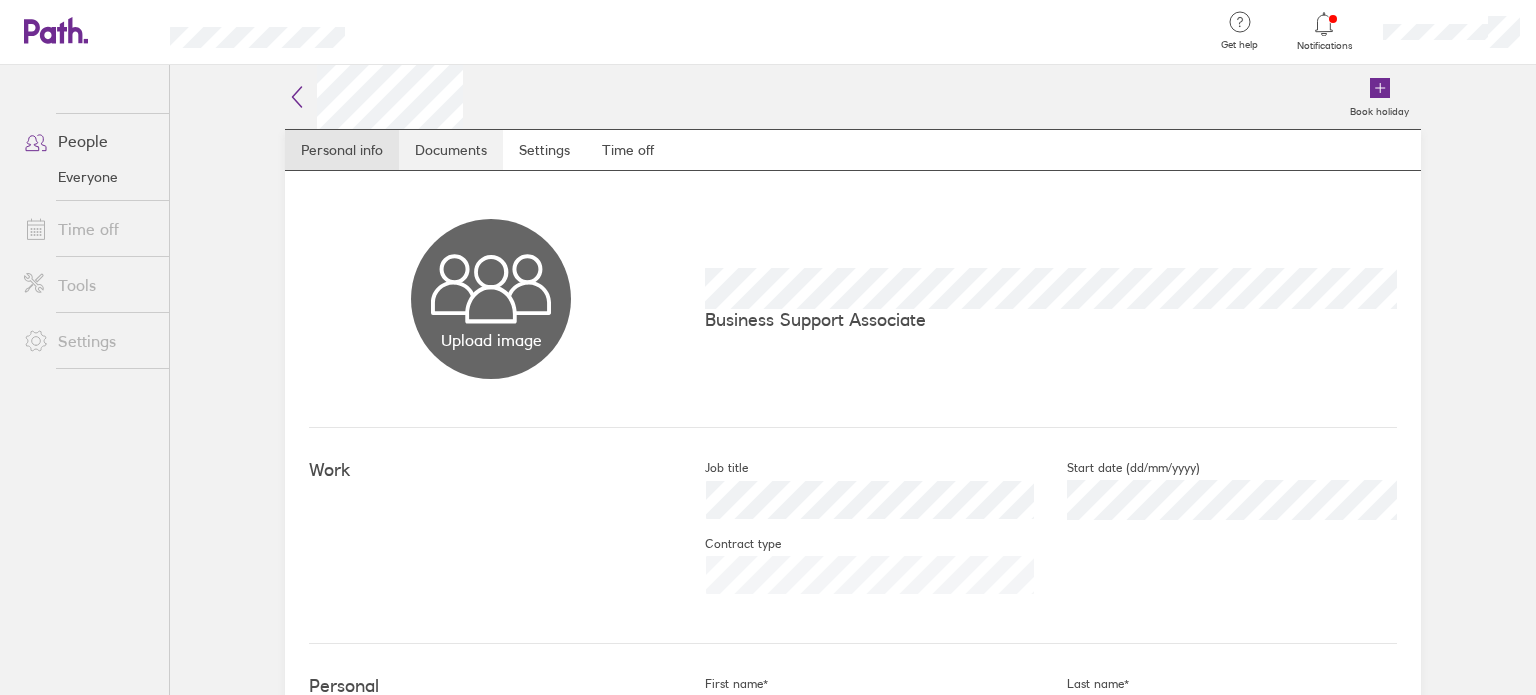 click on "Documents" at bounding box center (451, 150) 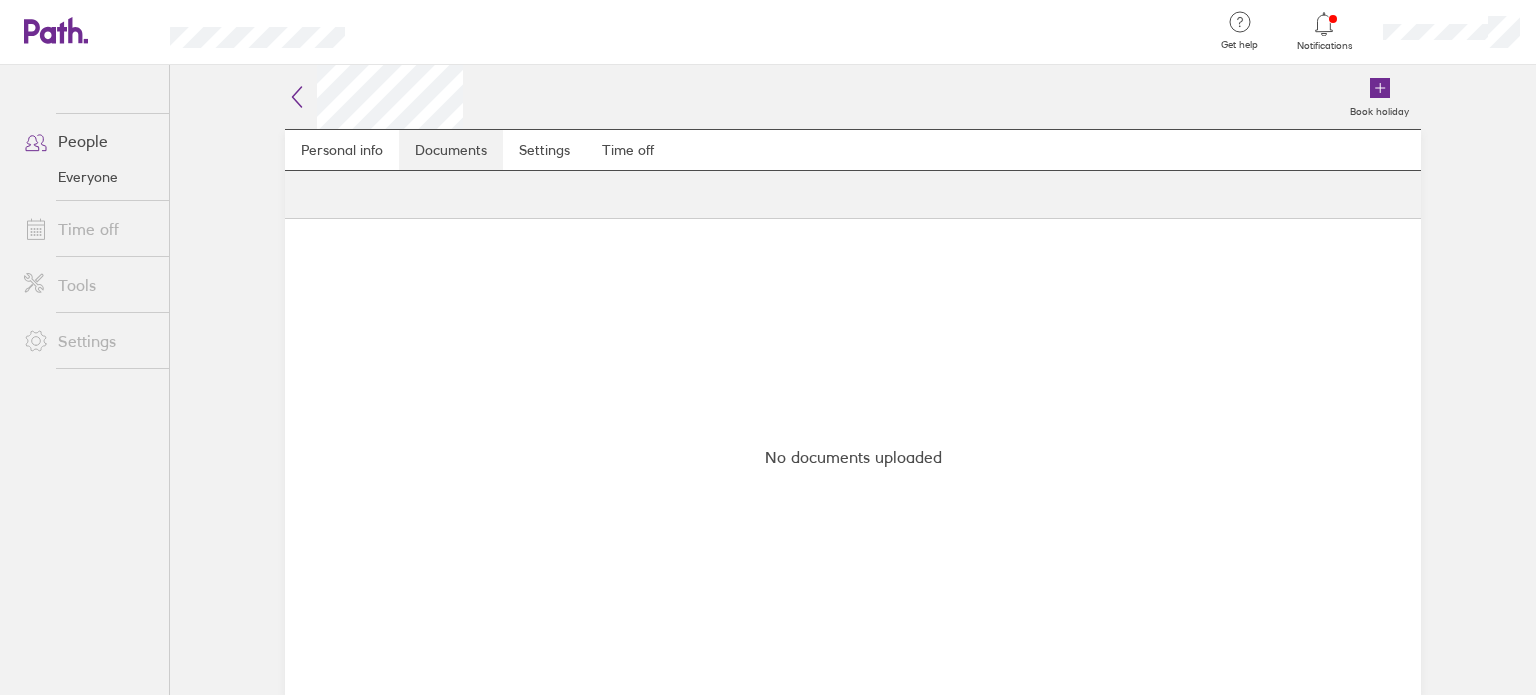 click on "Documents" at bounding box center [451, 150] 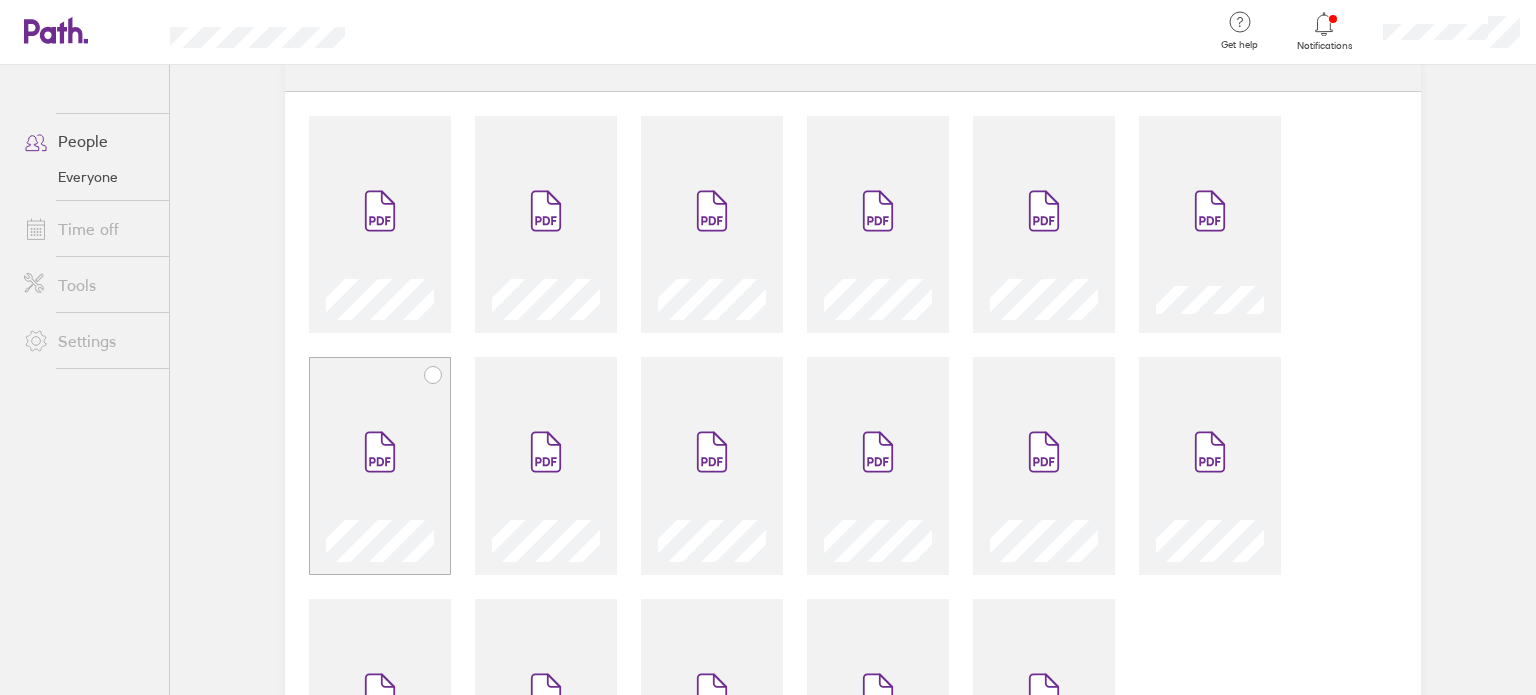 scroll, scrollTop: 70, scrollLeft: 0, axis: vertical 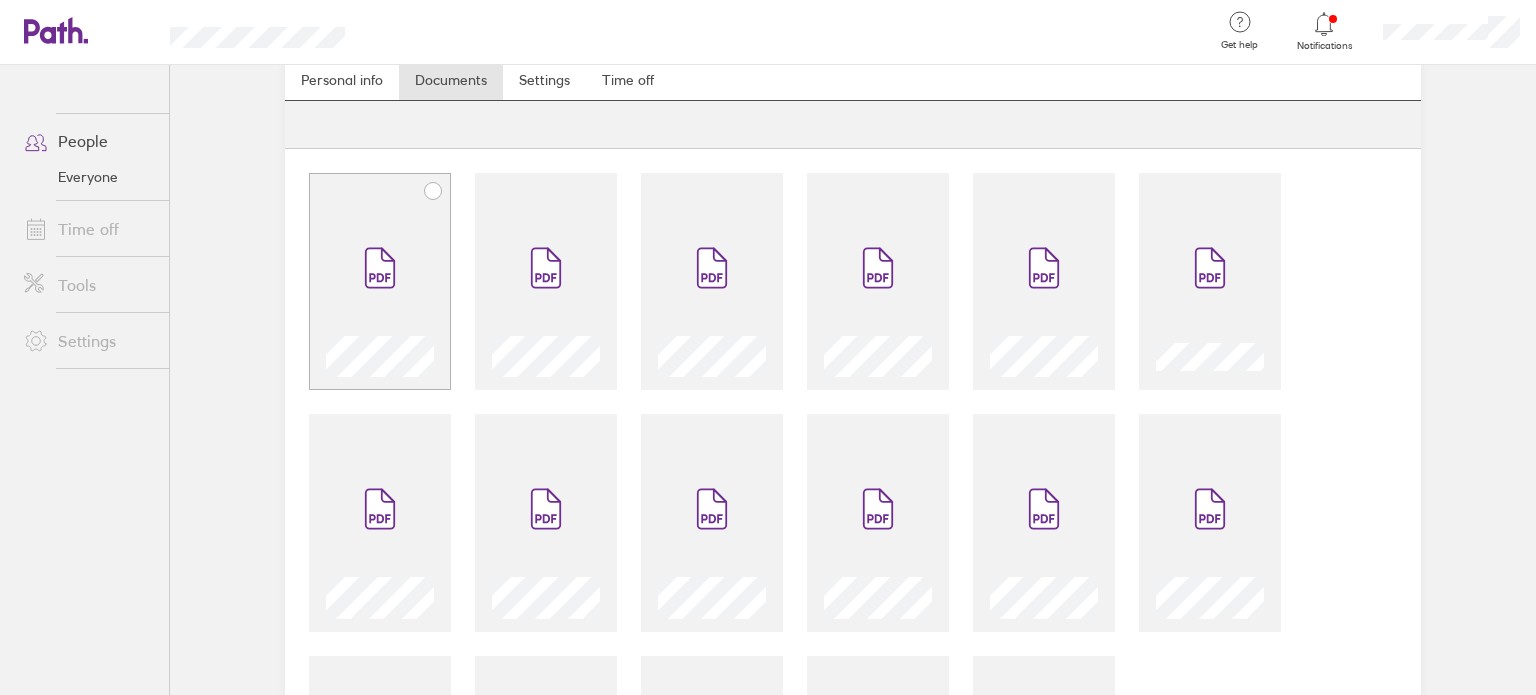 click 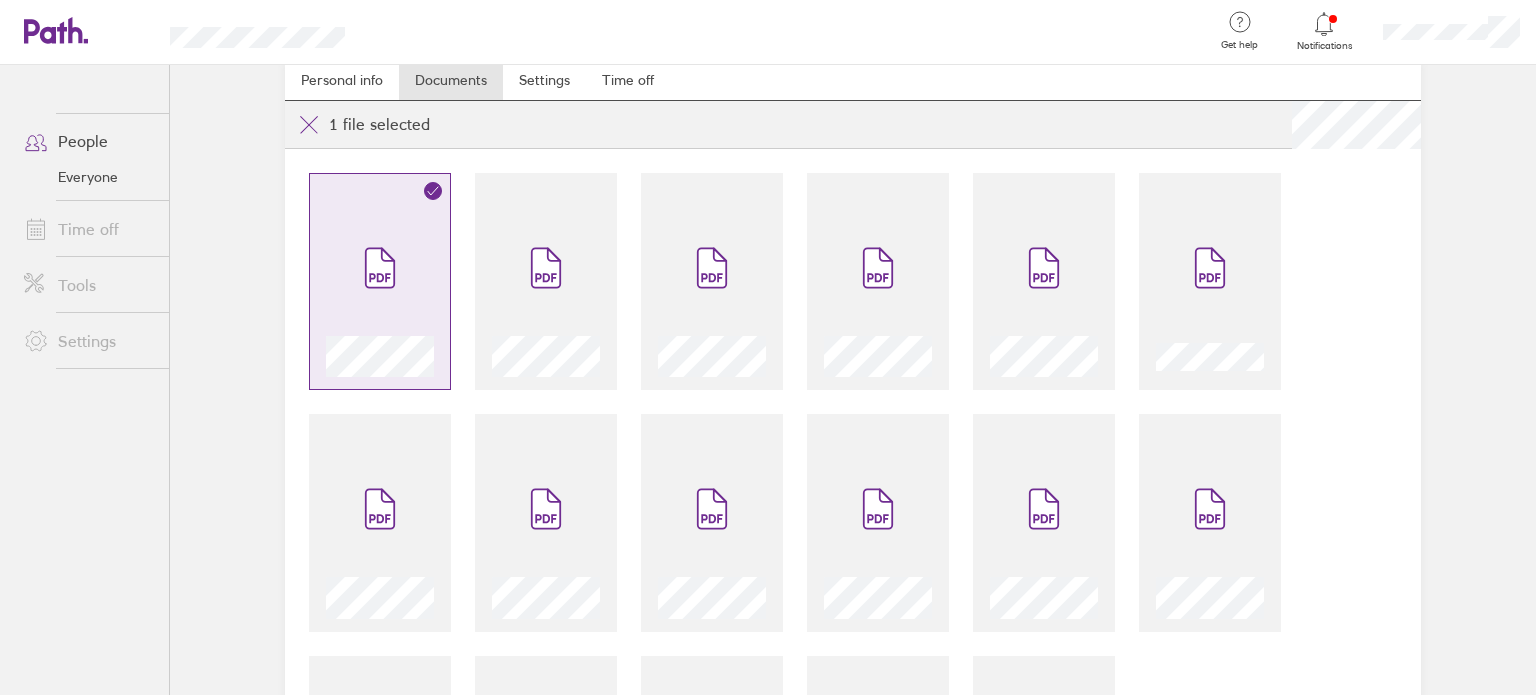 click 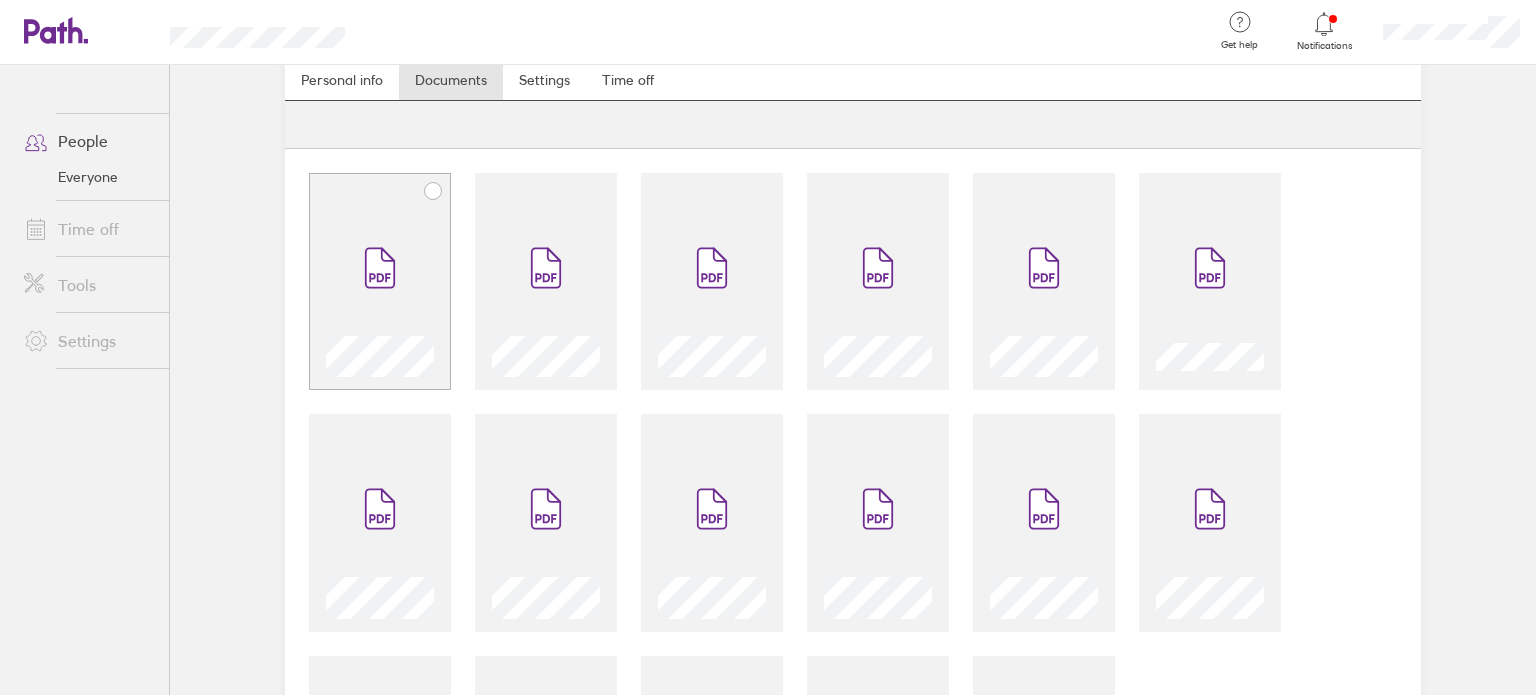 click 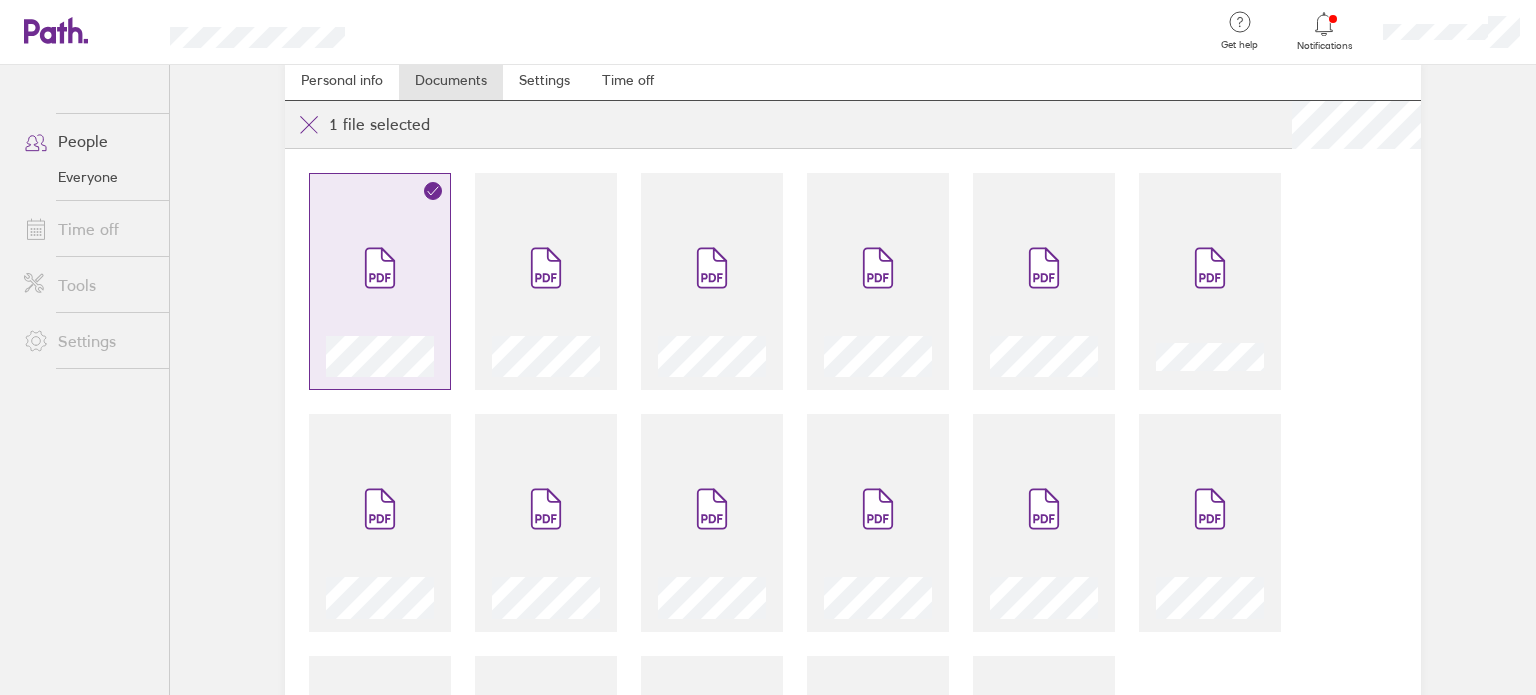 click 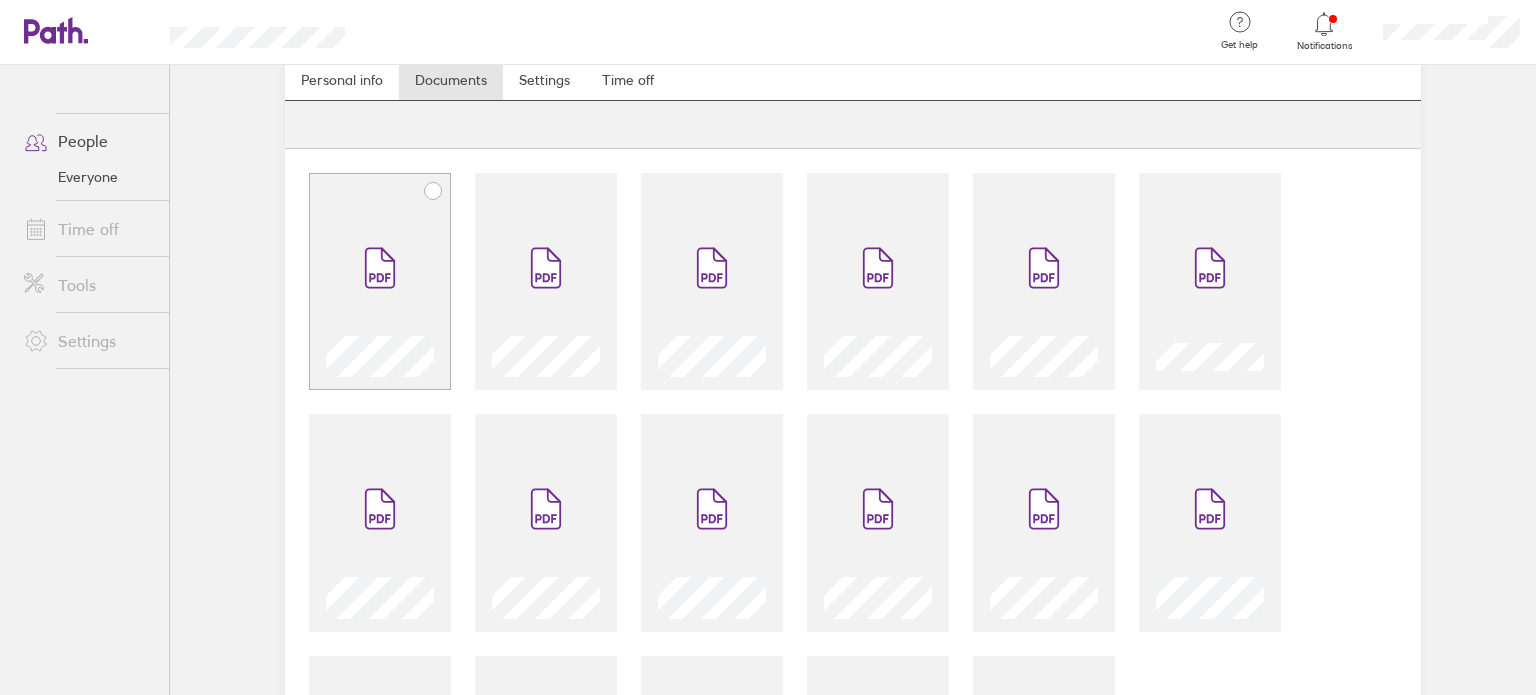 click at bounding box center (380, 268) 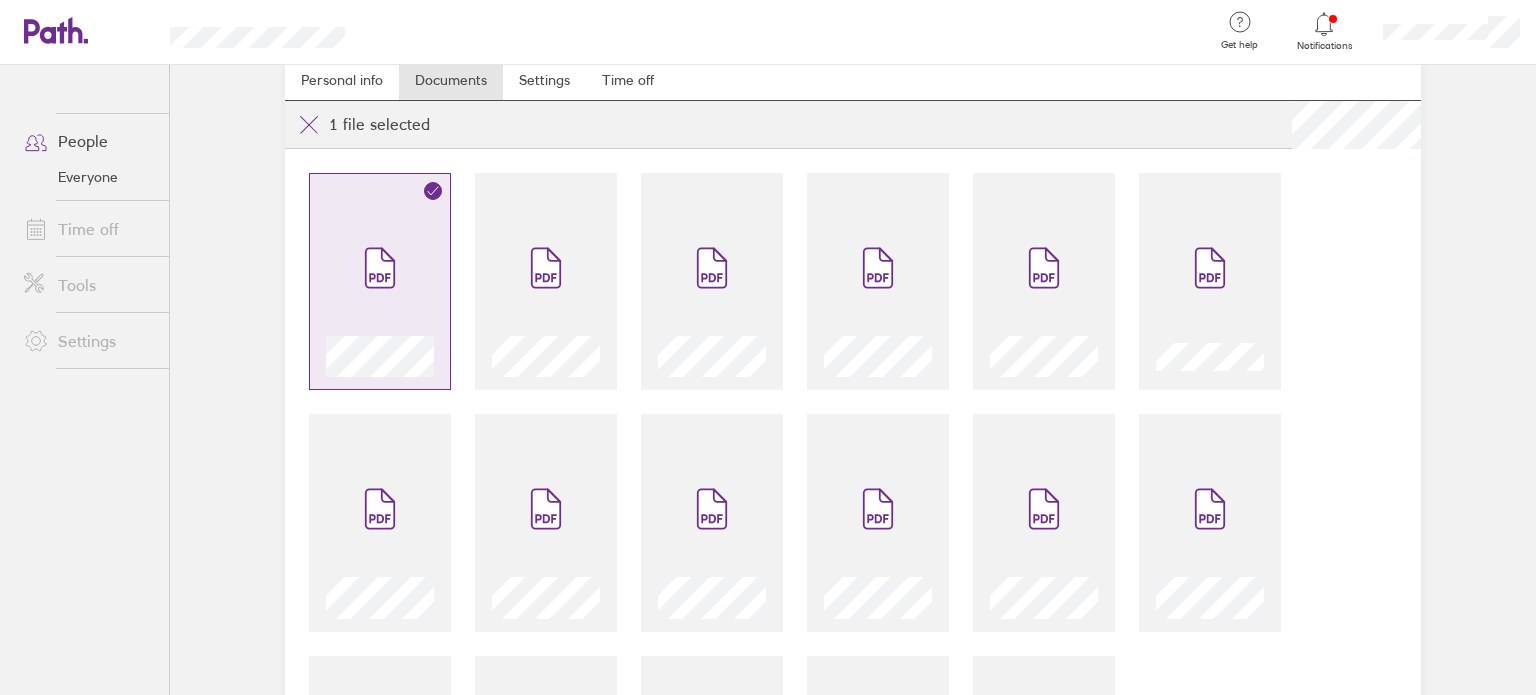 click at bounding box center (380, 268) 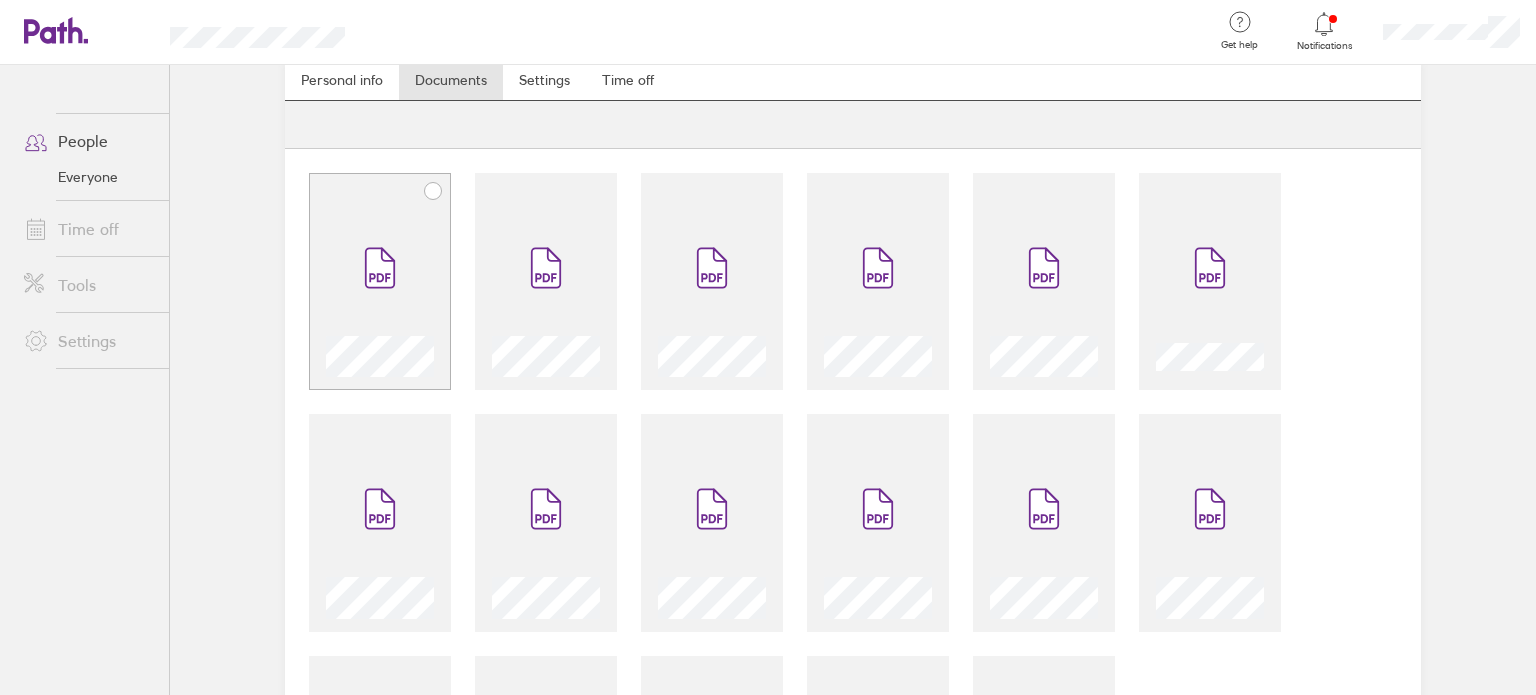 click at bounding box center [380, 268] 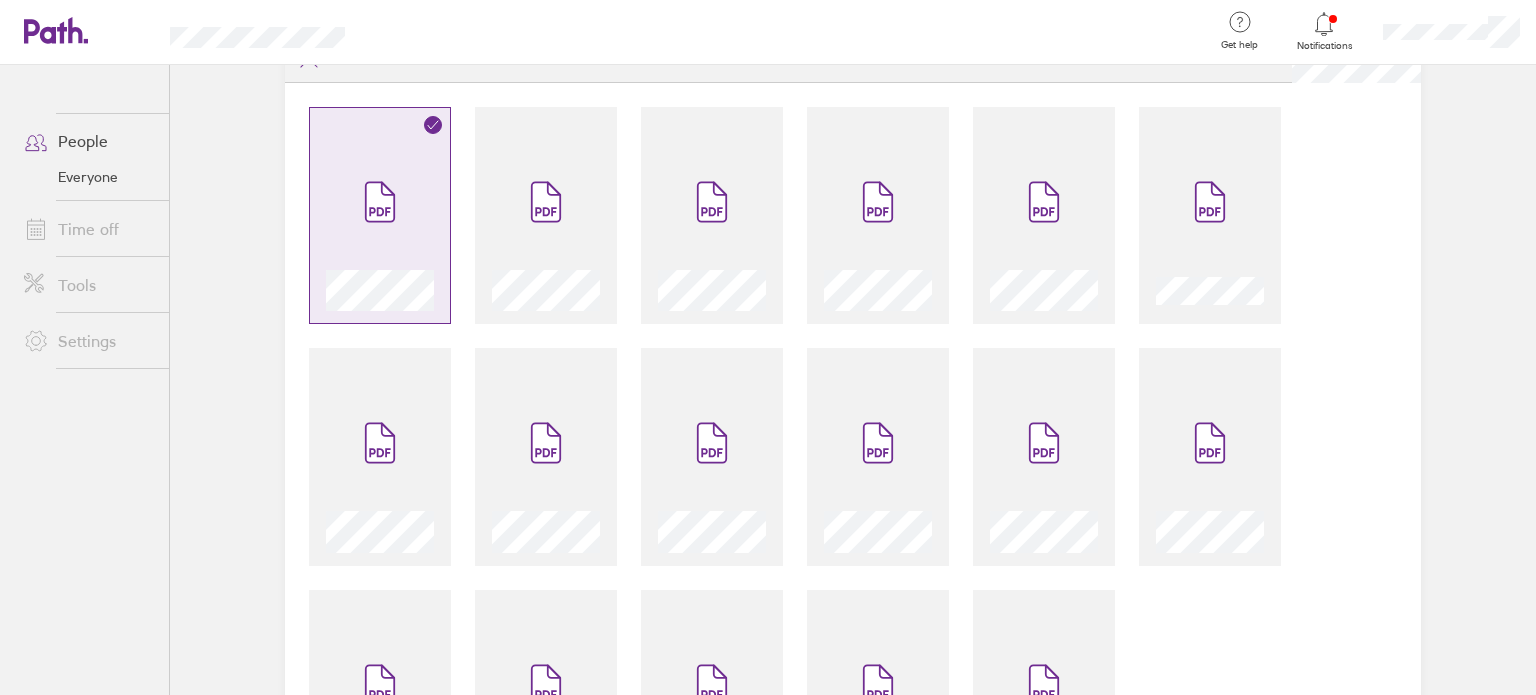 scroll, scrollTop: 170, scrollLeft: 0, axis: vertical 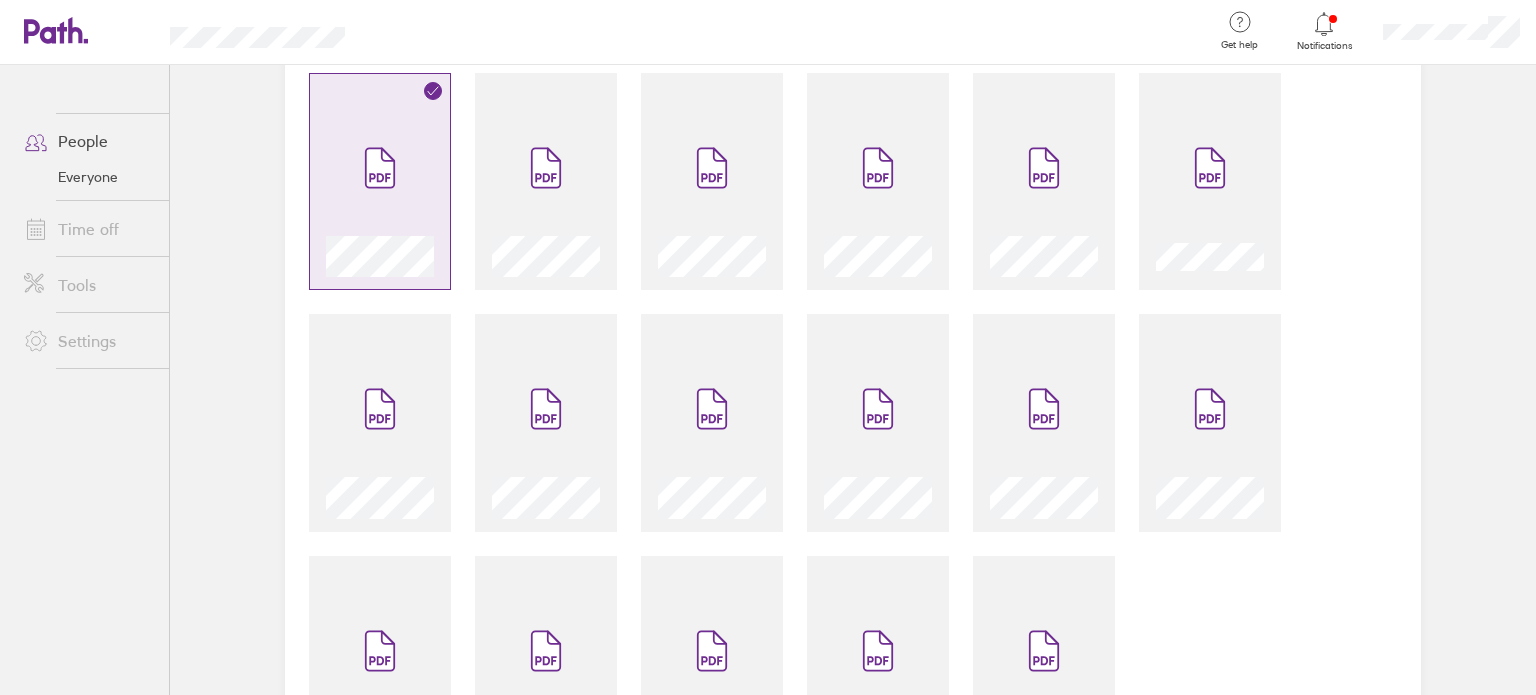 click at bounding box center (380, 168) 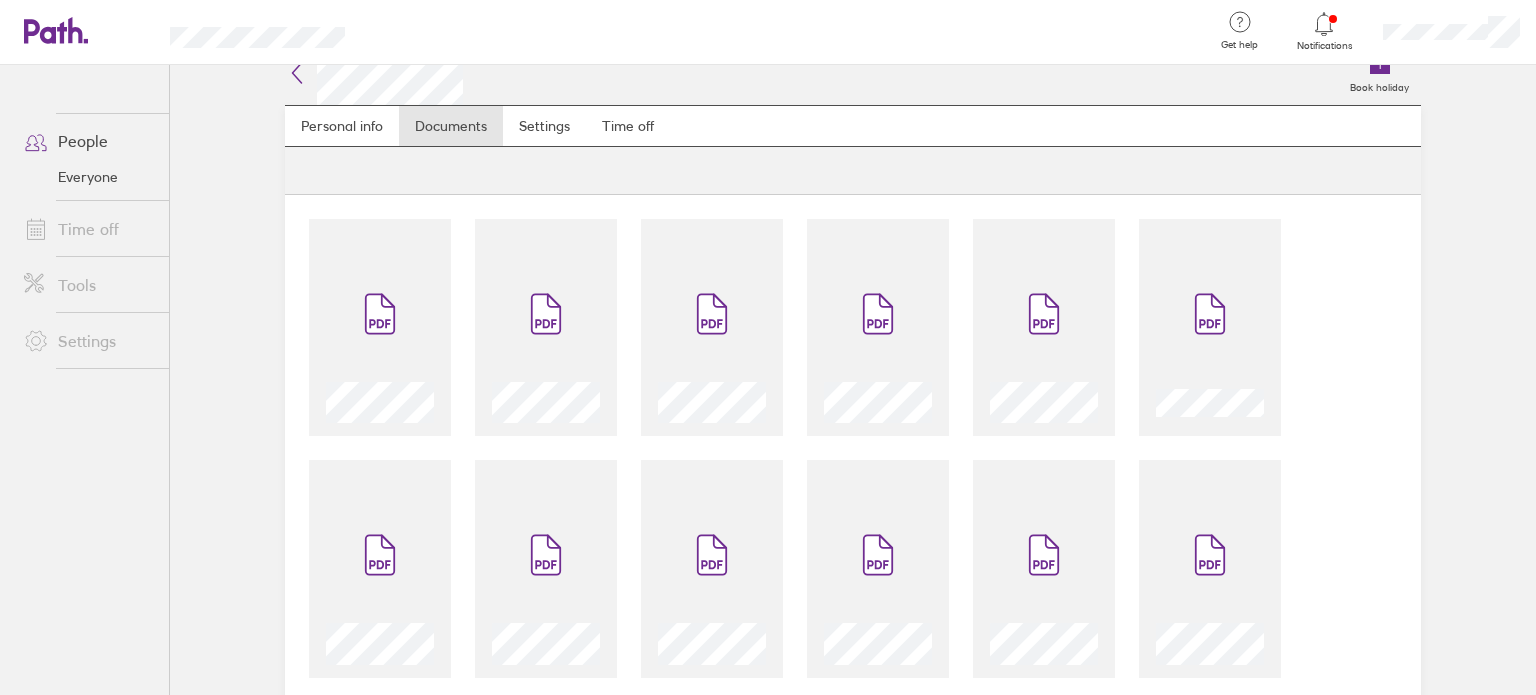 scroll, scrollTop: 0, scrollLeft: 0, axis: both 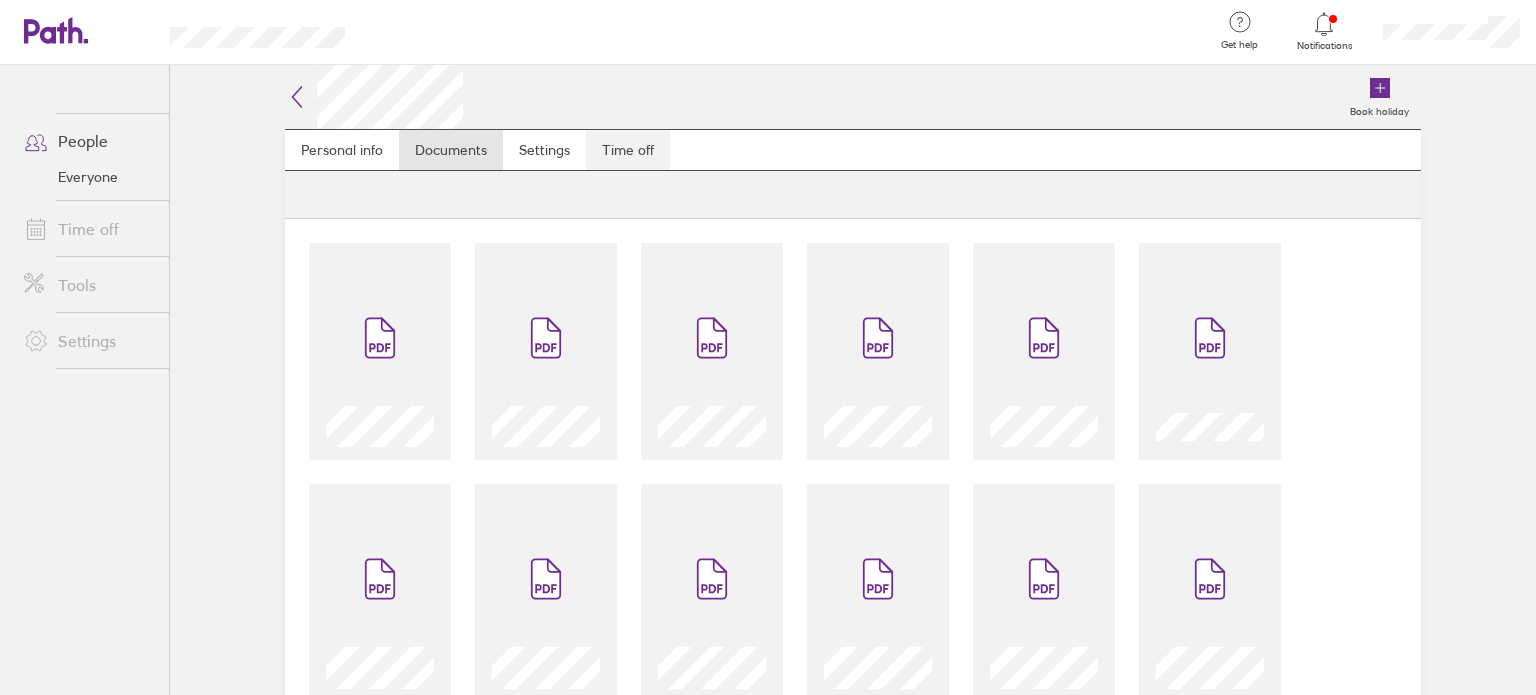 click on "Time off" at bounding box center (628, 150) 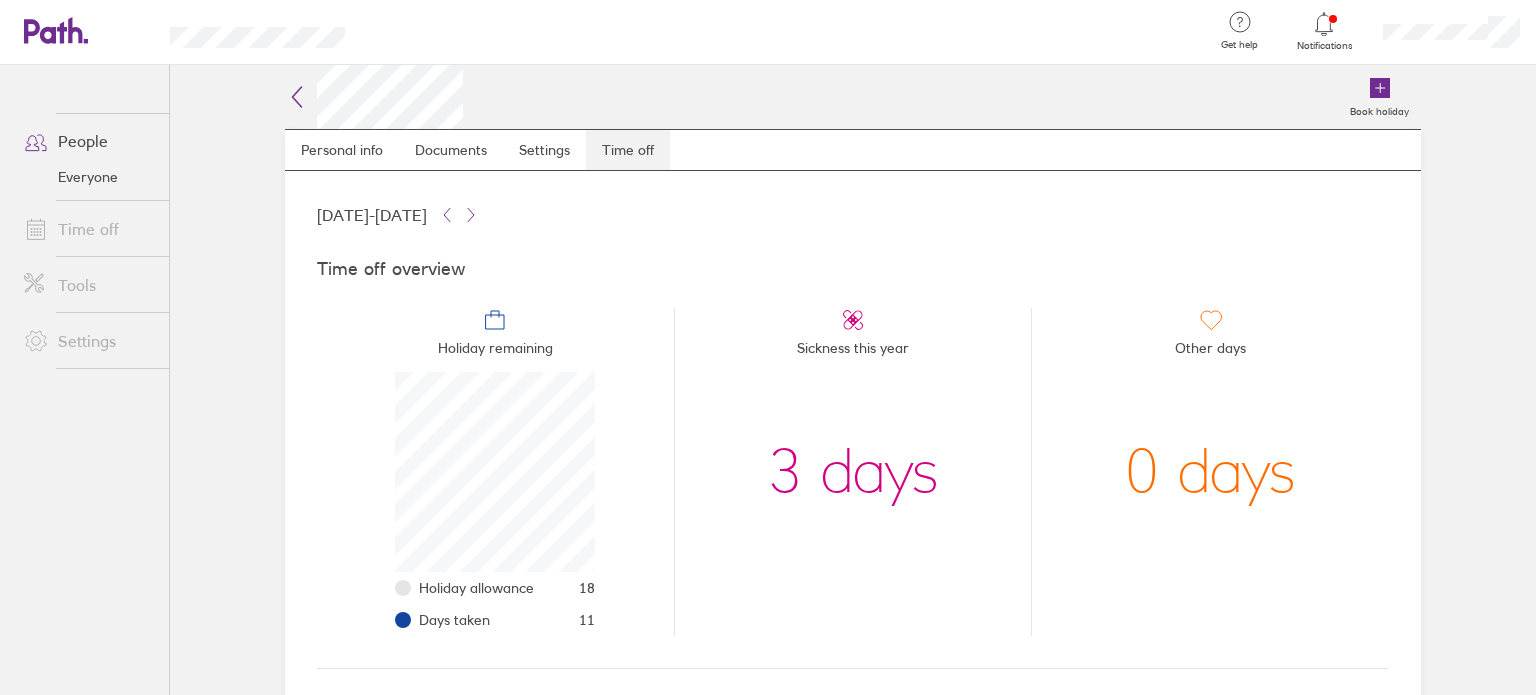 scroll, scrollTop: 999800, scrollLeft: 999800, axis: both 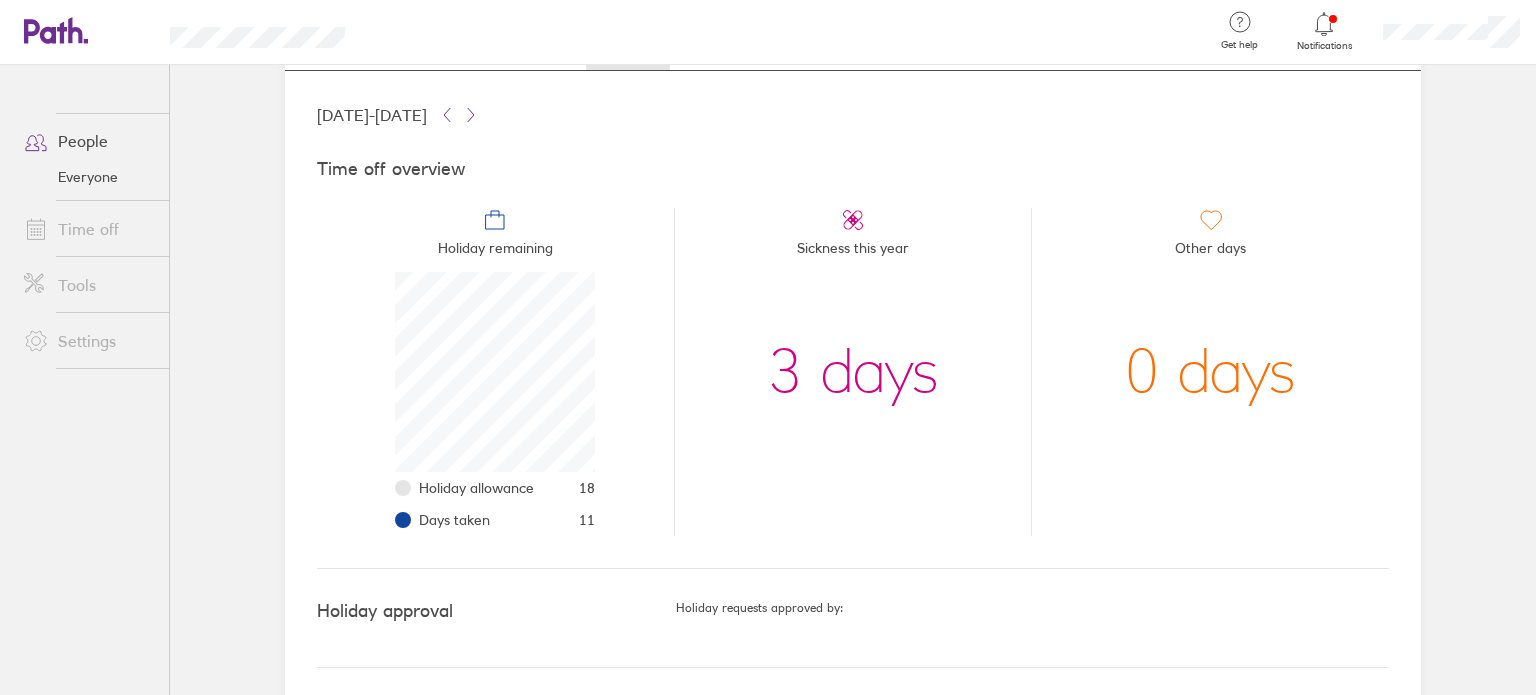 click on "Time off" at bounding box center (88, 229) 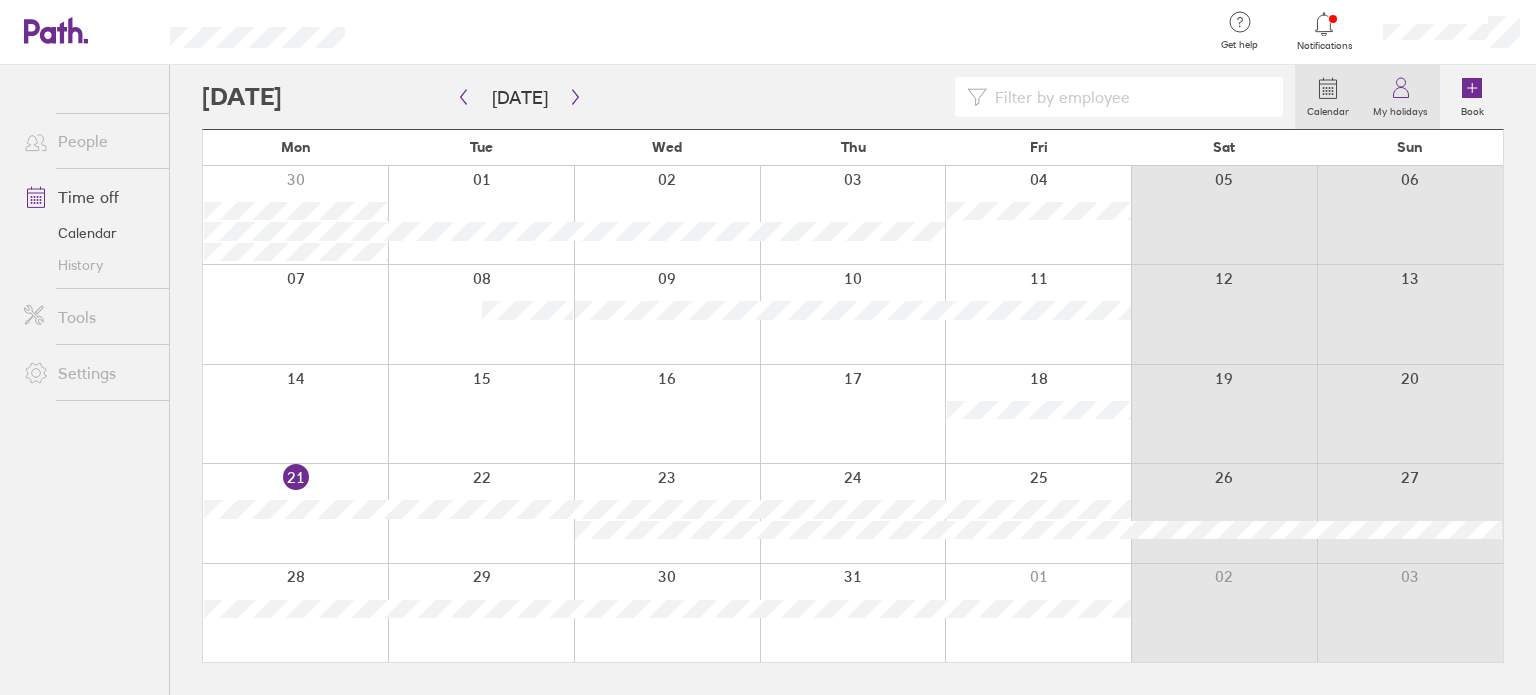 click on "My holidays" at bounding box center (1400, 109) 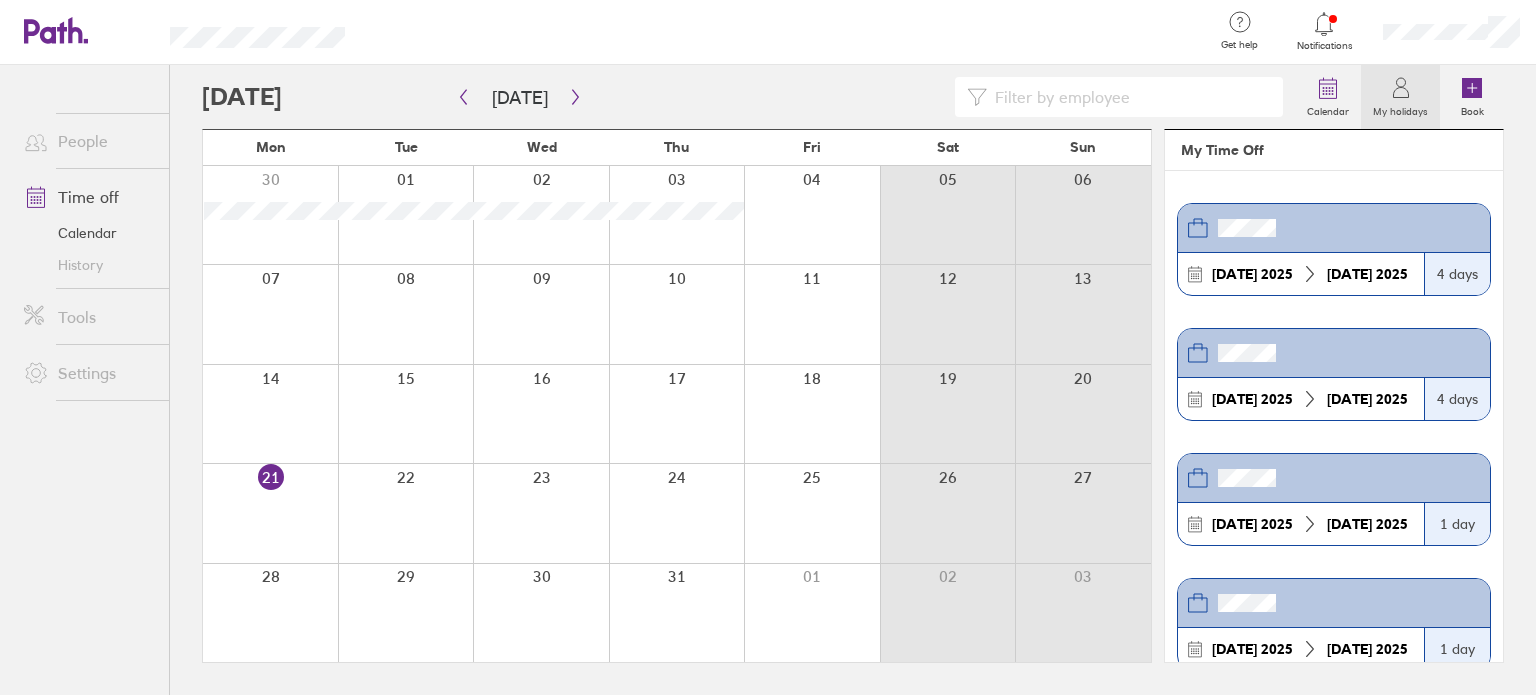 click on "[DATE]" at bounding box center [1234, 274] 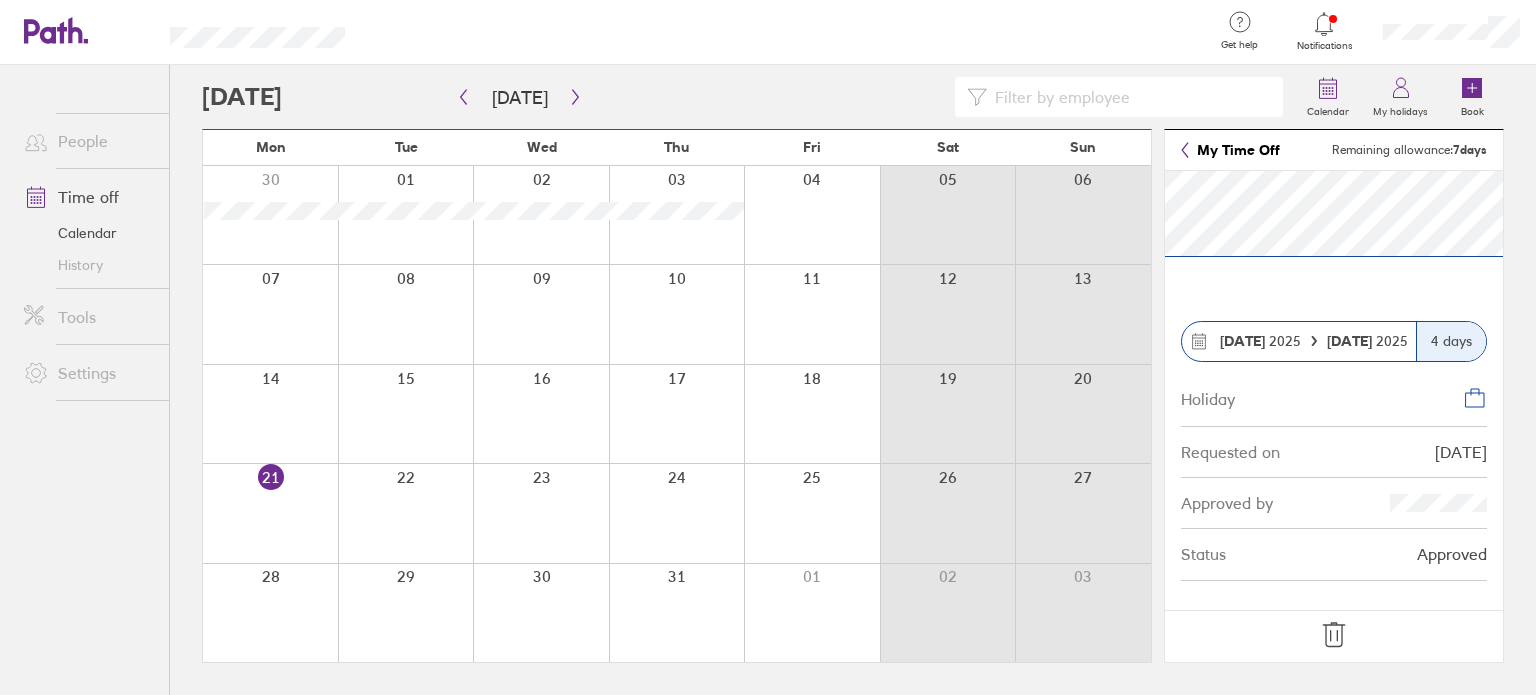 click 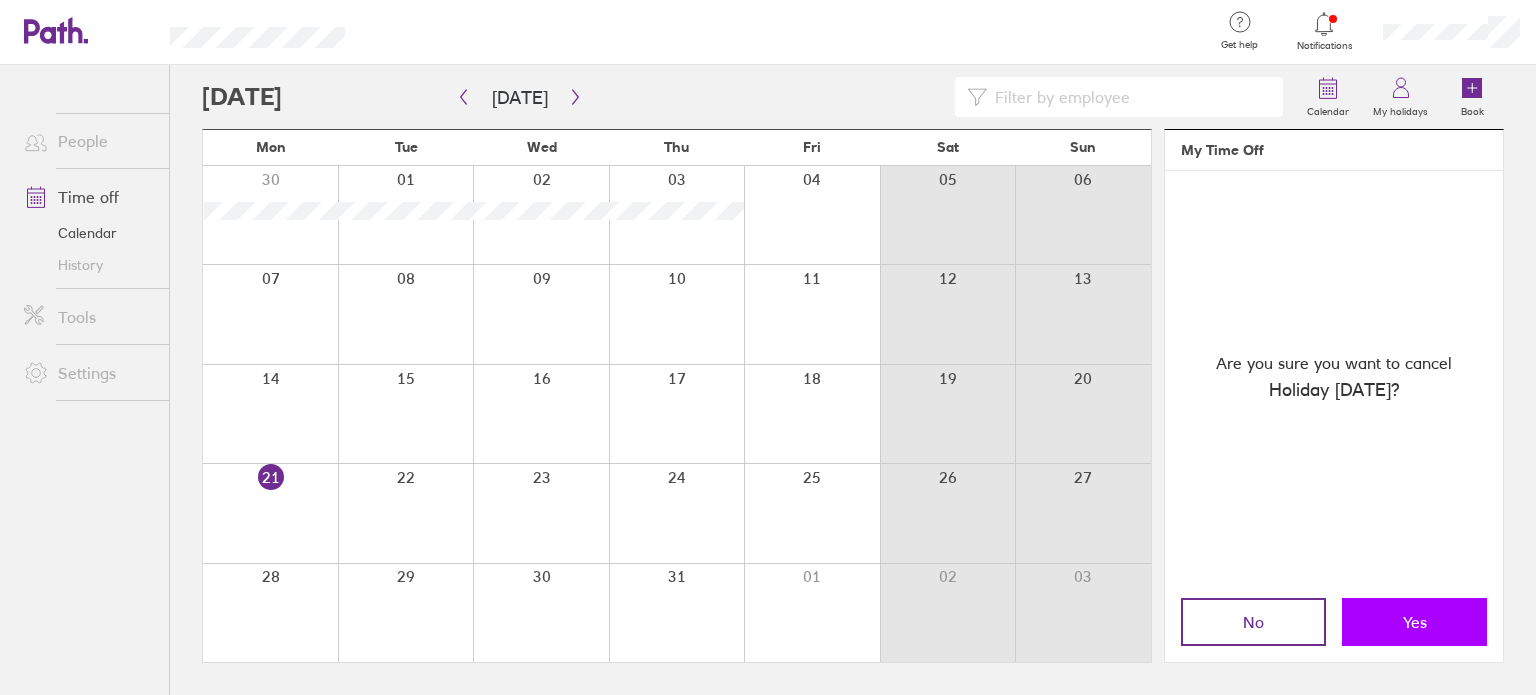 click on "Yes" at bounding box center (1415, 622) 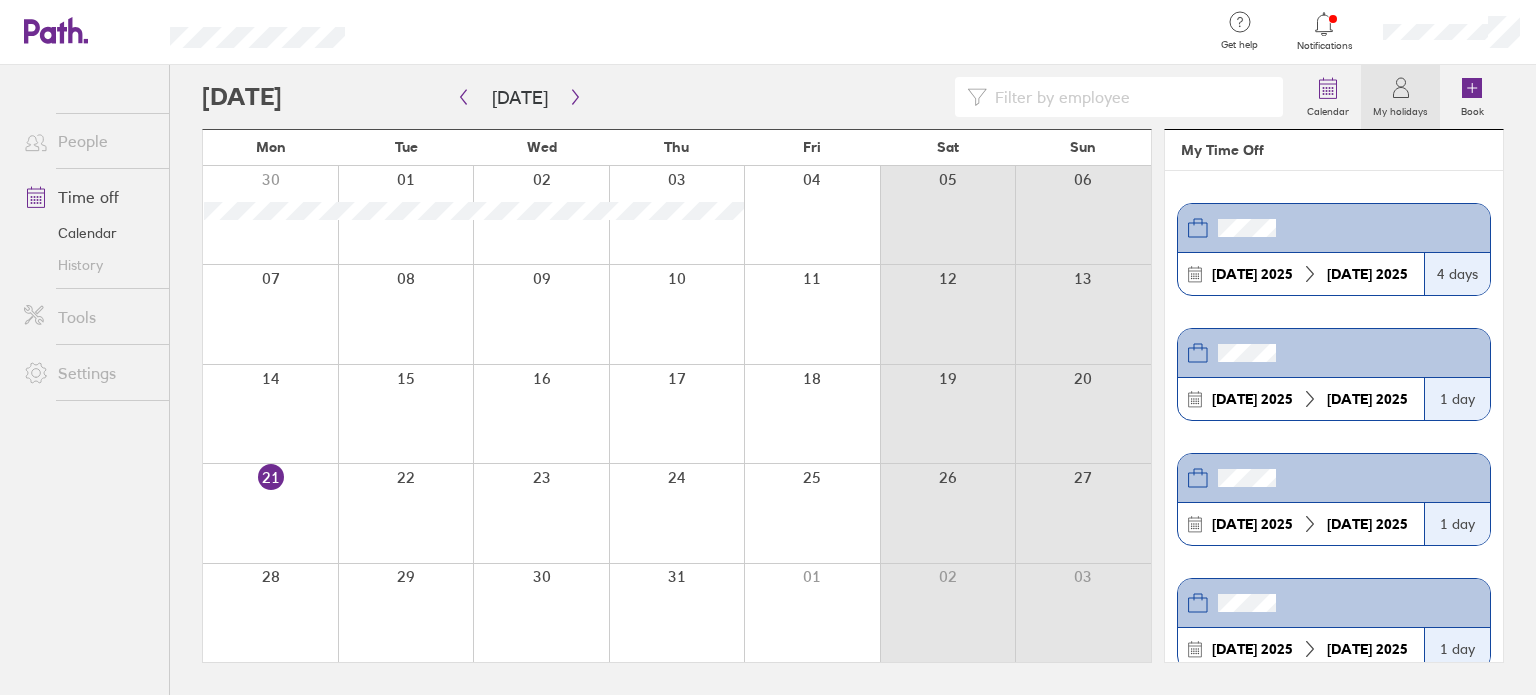 click on "People" at bounding box center [88, 141] 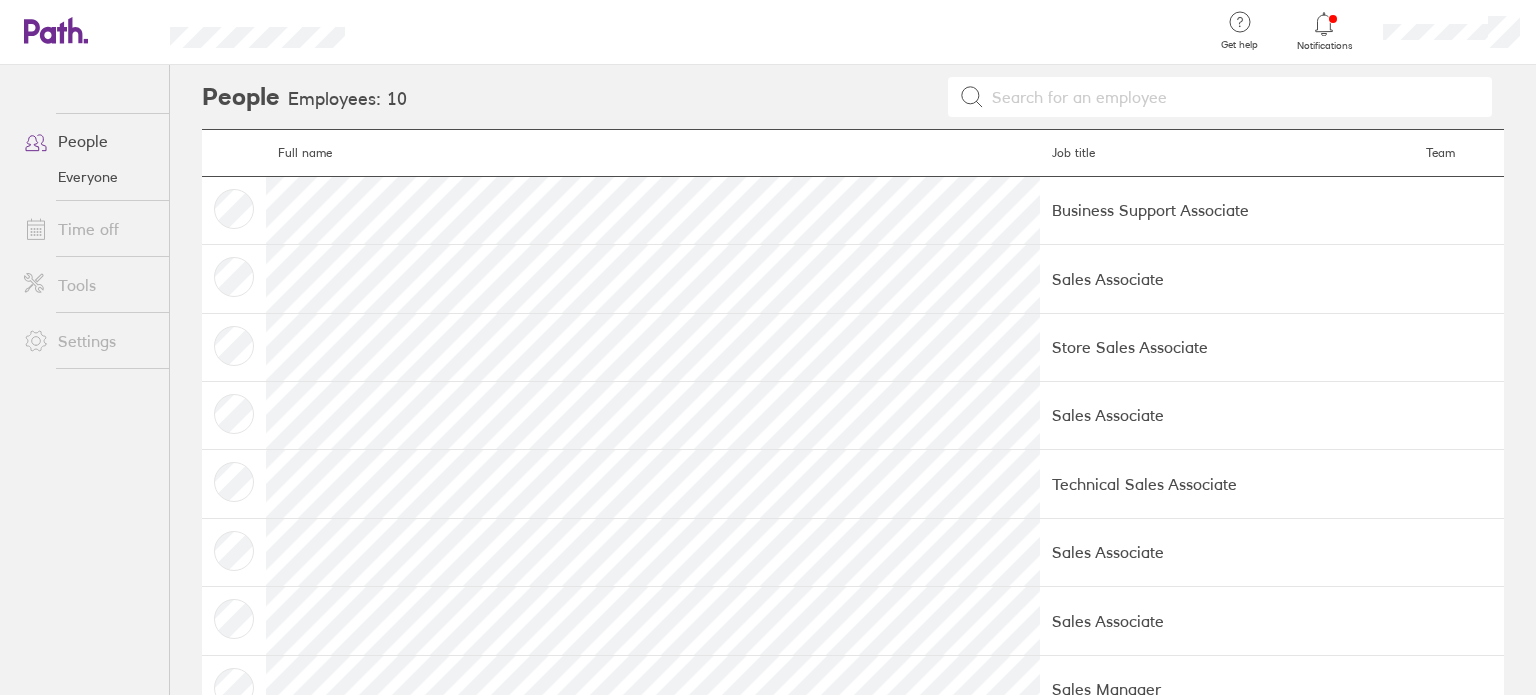 click on "Everyone" at bounding box center (88, 177) 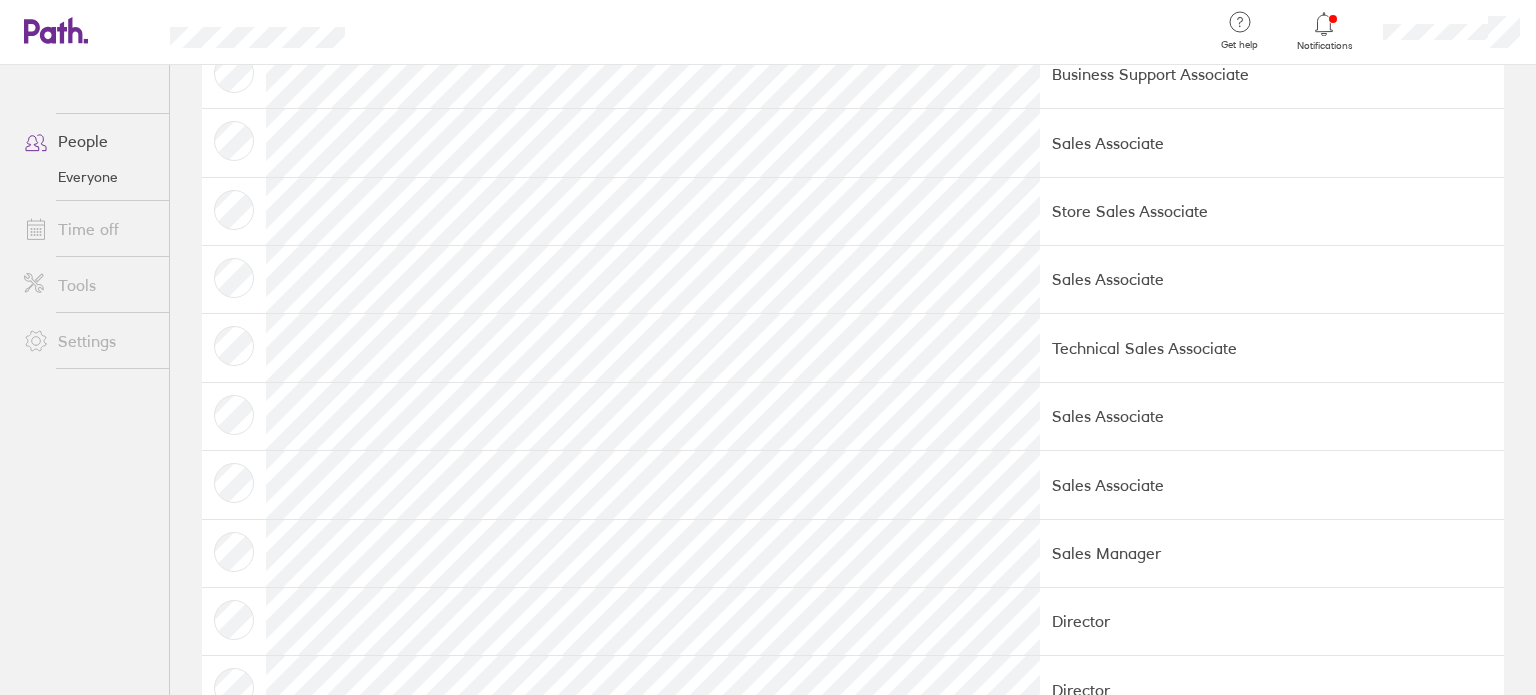 scroll, scrollTop: 101, scrollLeft: 0, axis: vertical 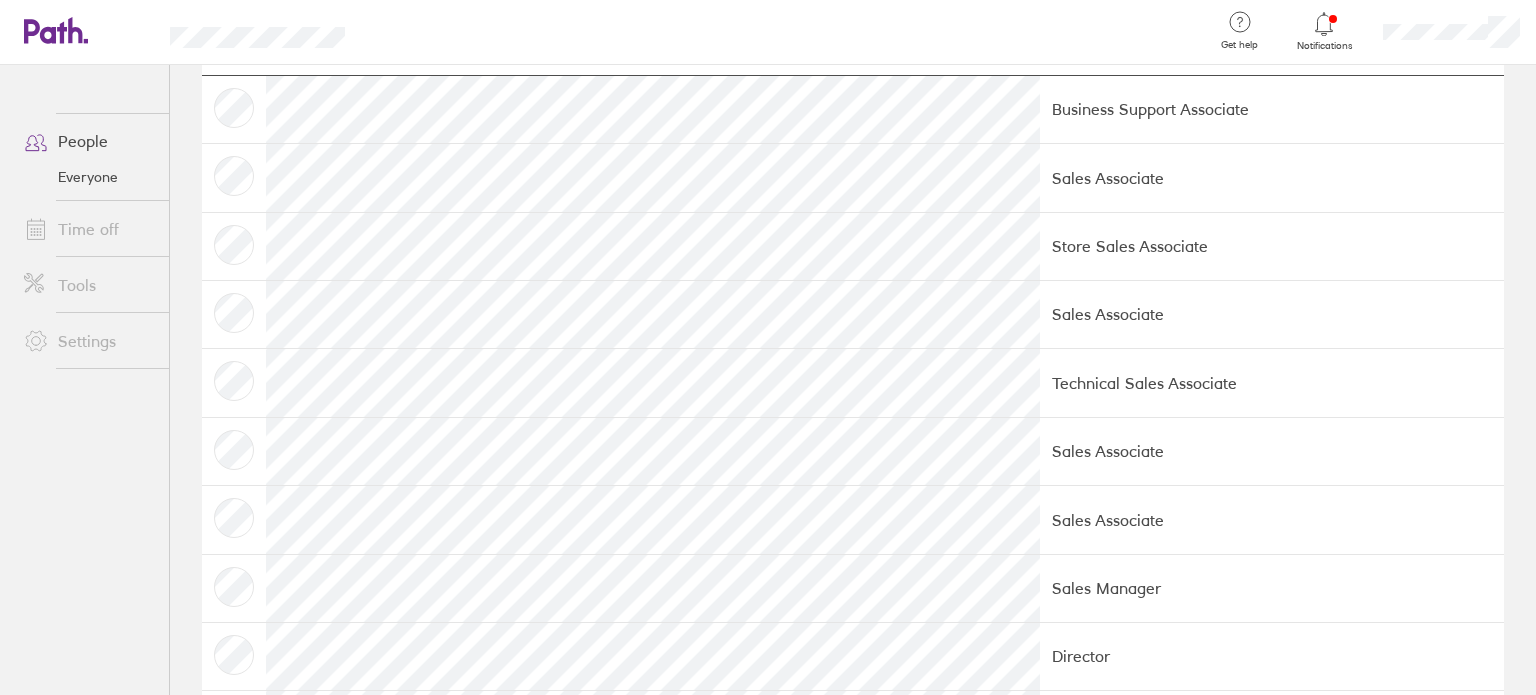 click on "Time off" at bounding box center [88, 229] 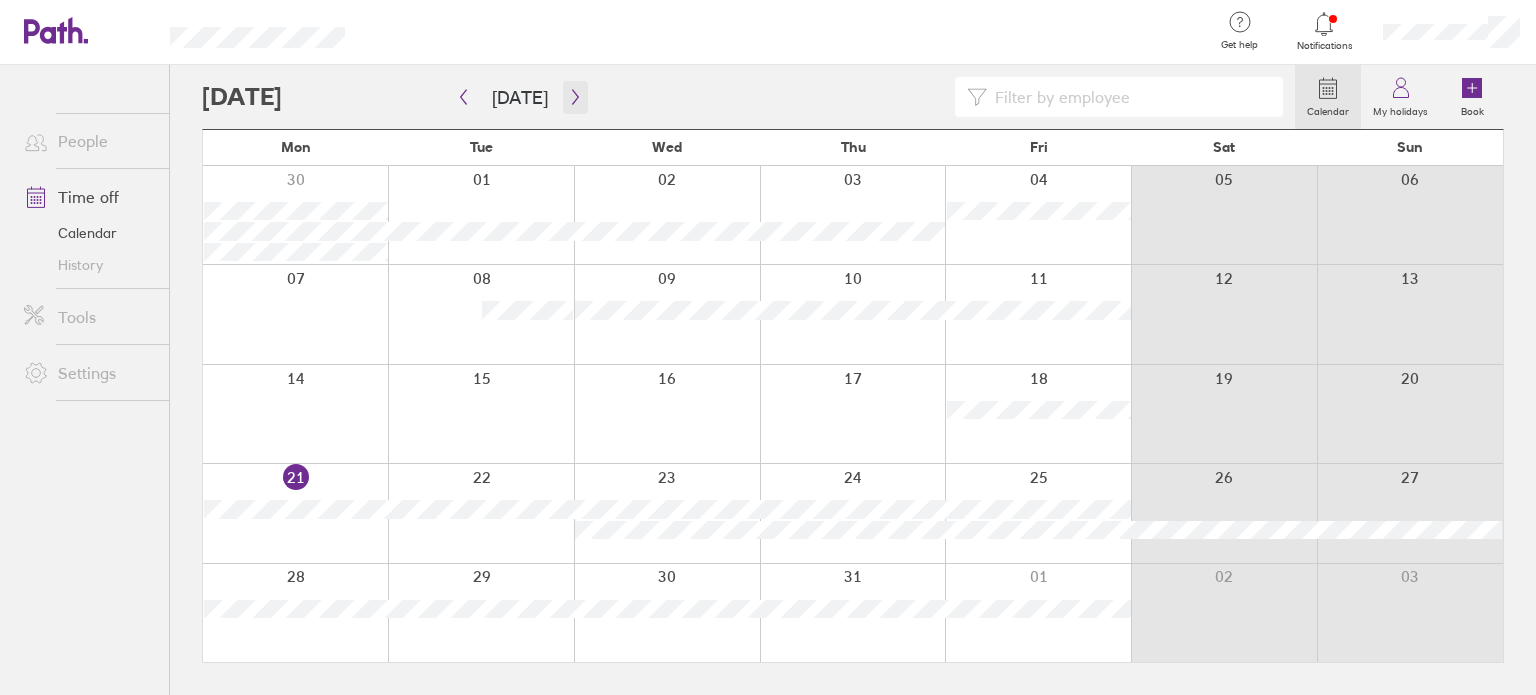 click 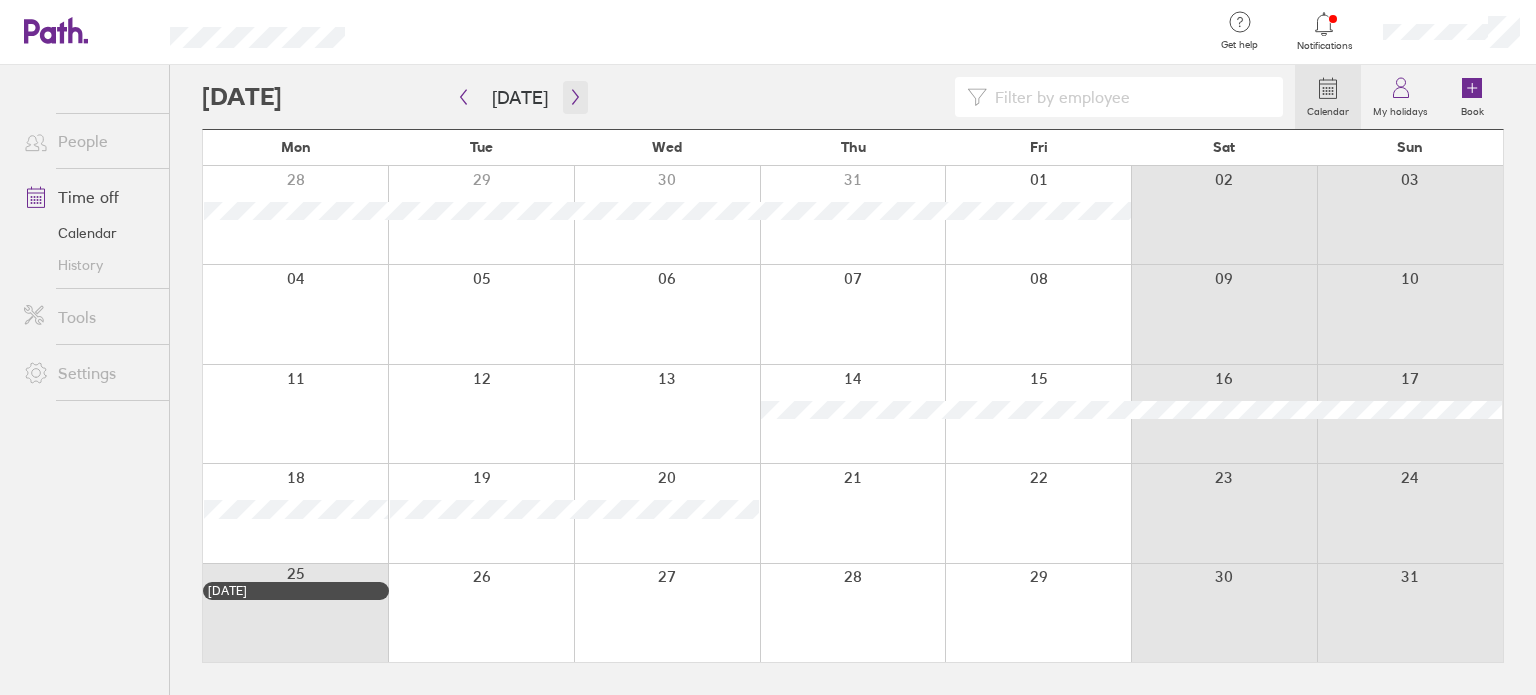 click 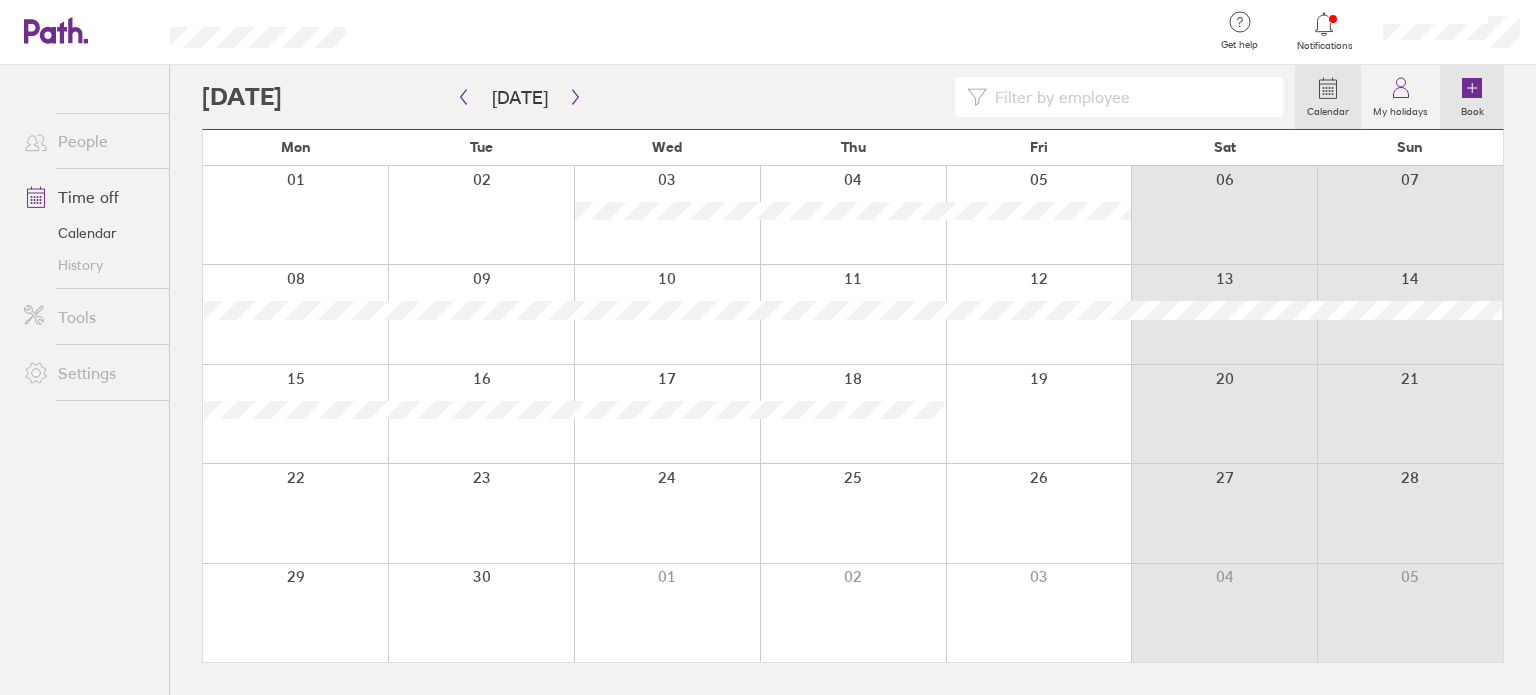 click 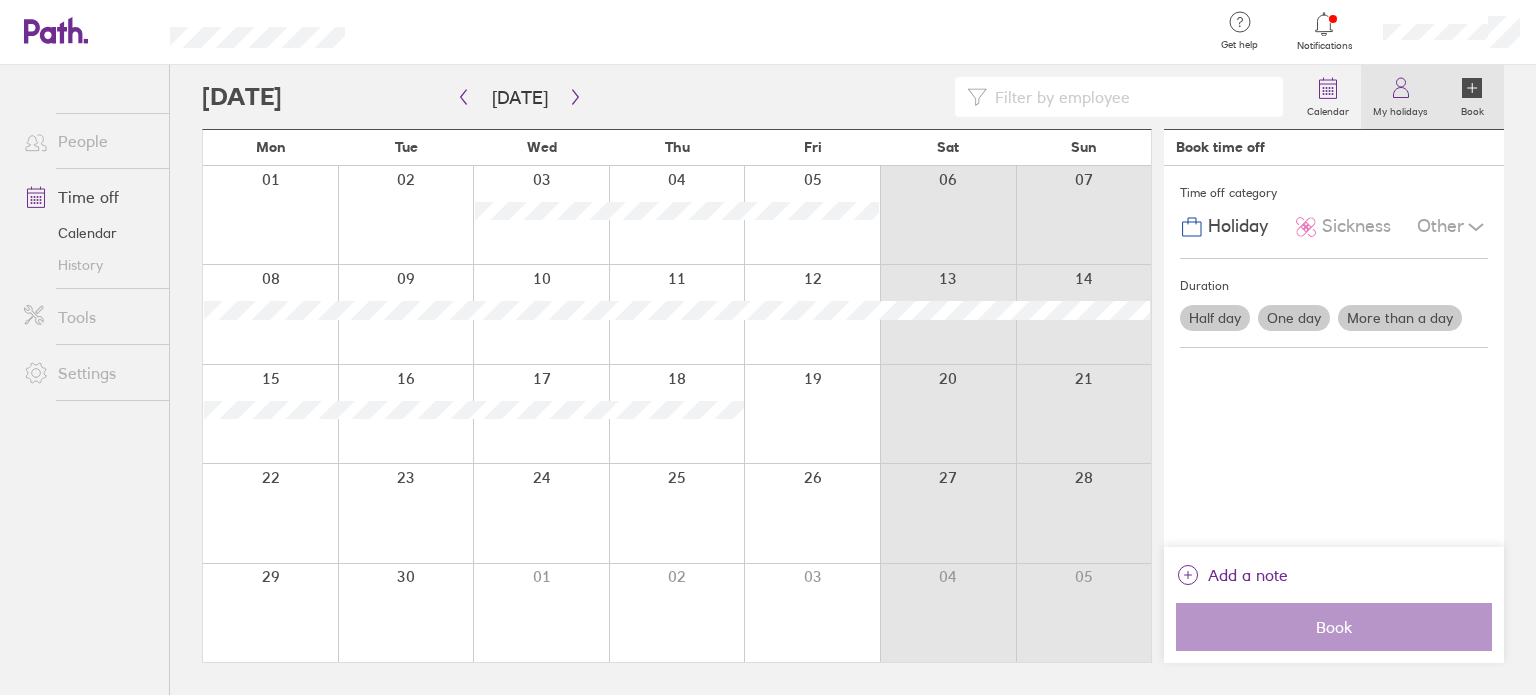 click 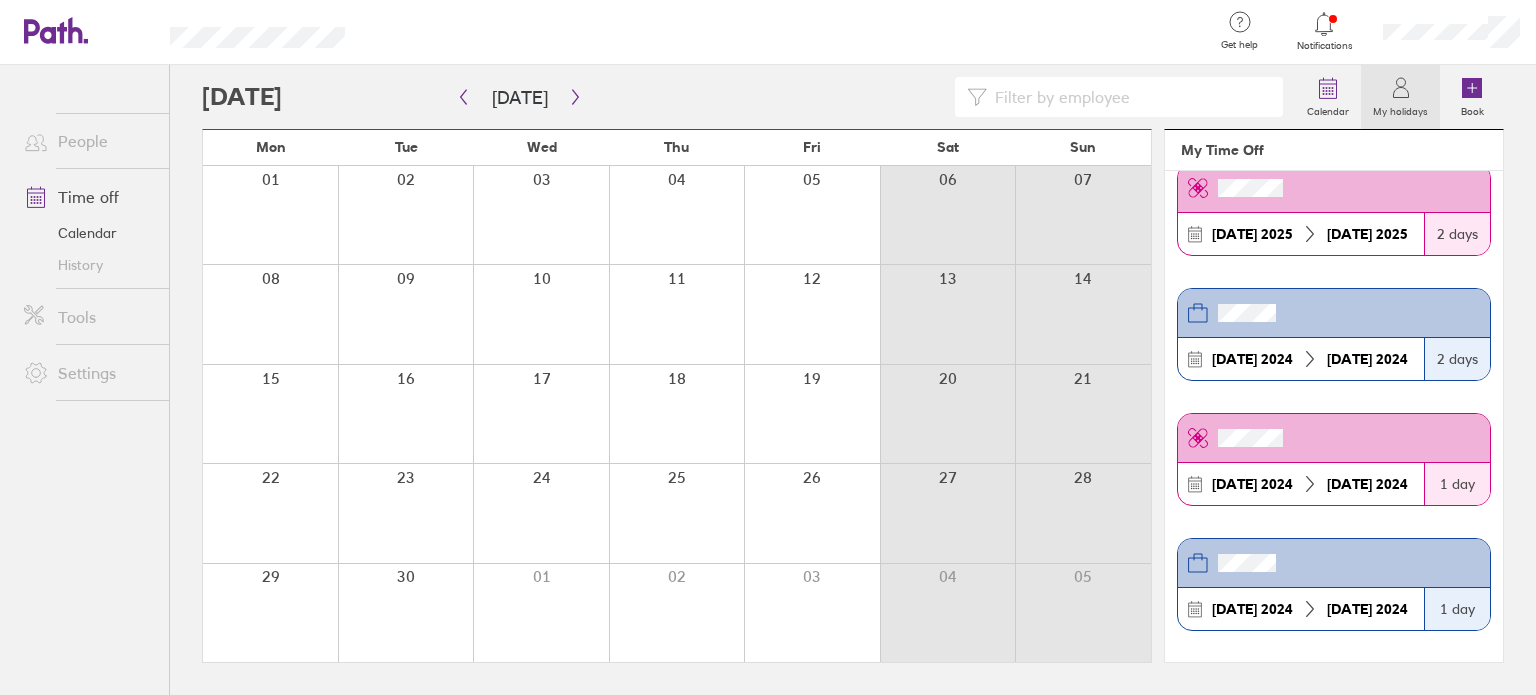 scroll, scrollTop: 700, scrollLeft: 0, axis: vertical 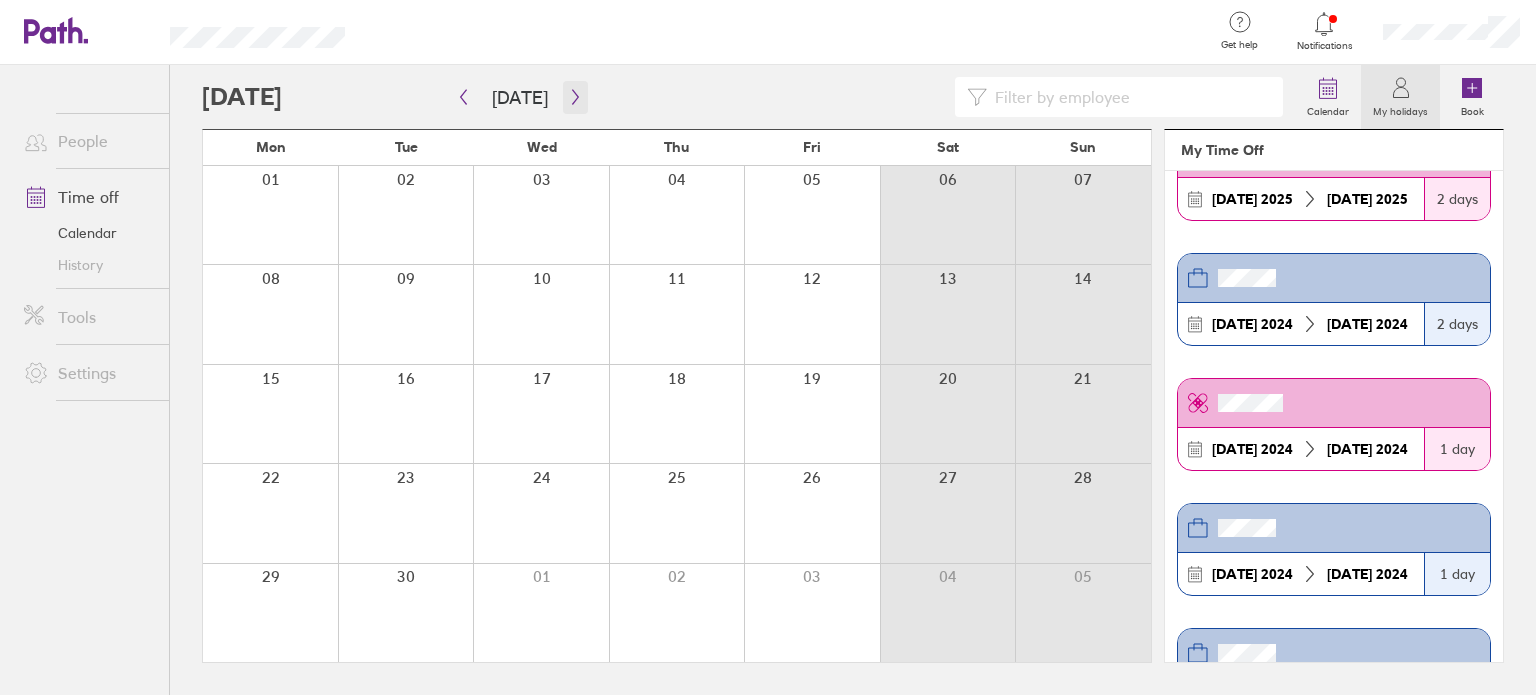 click 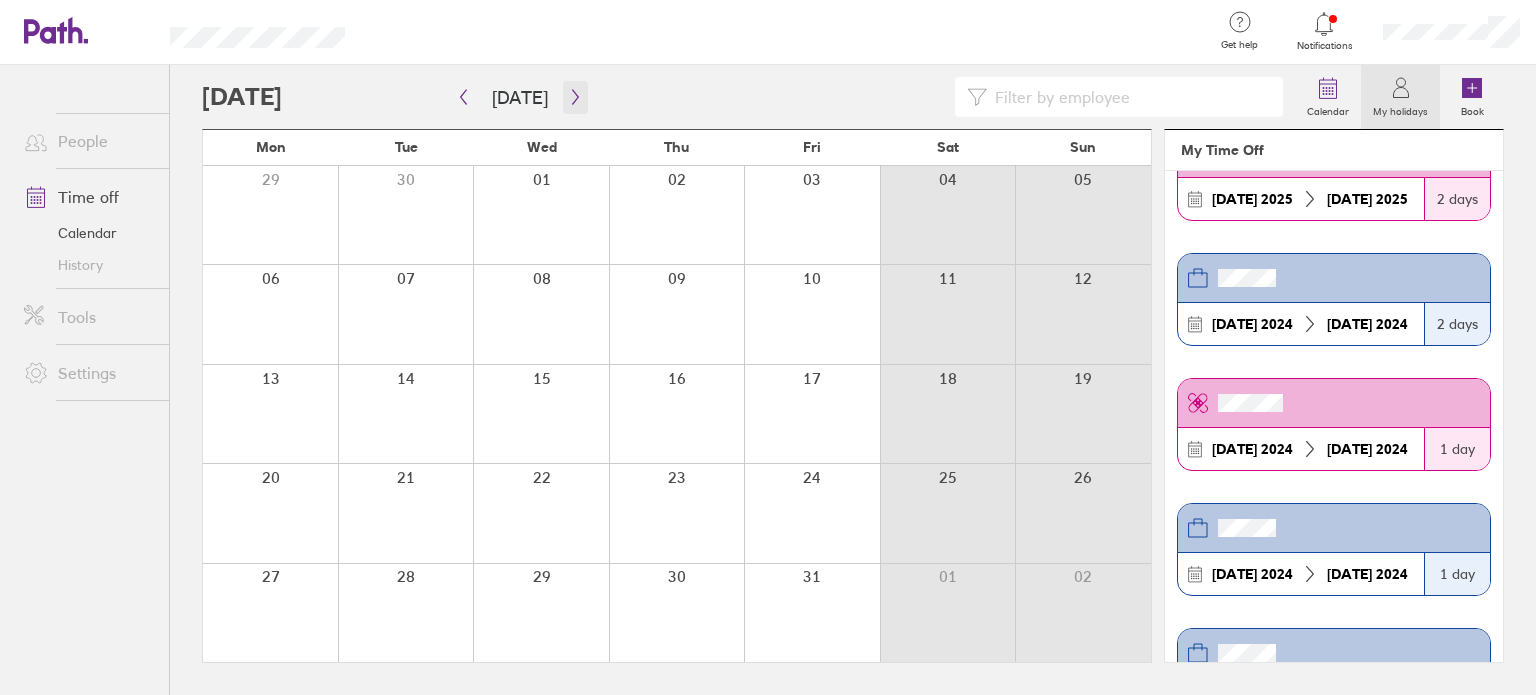 click 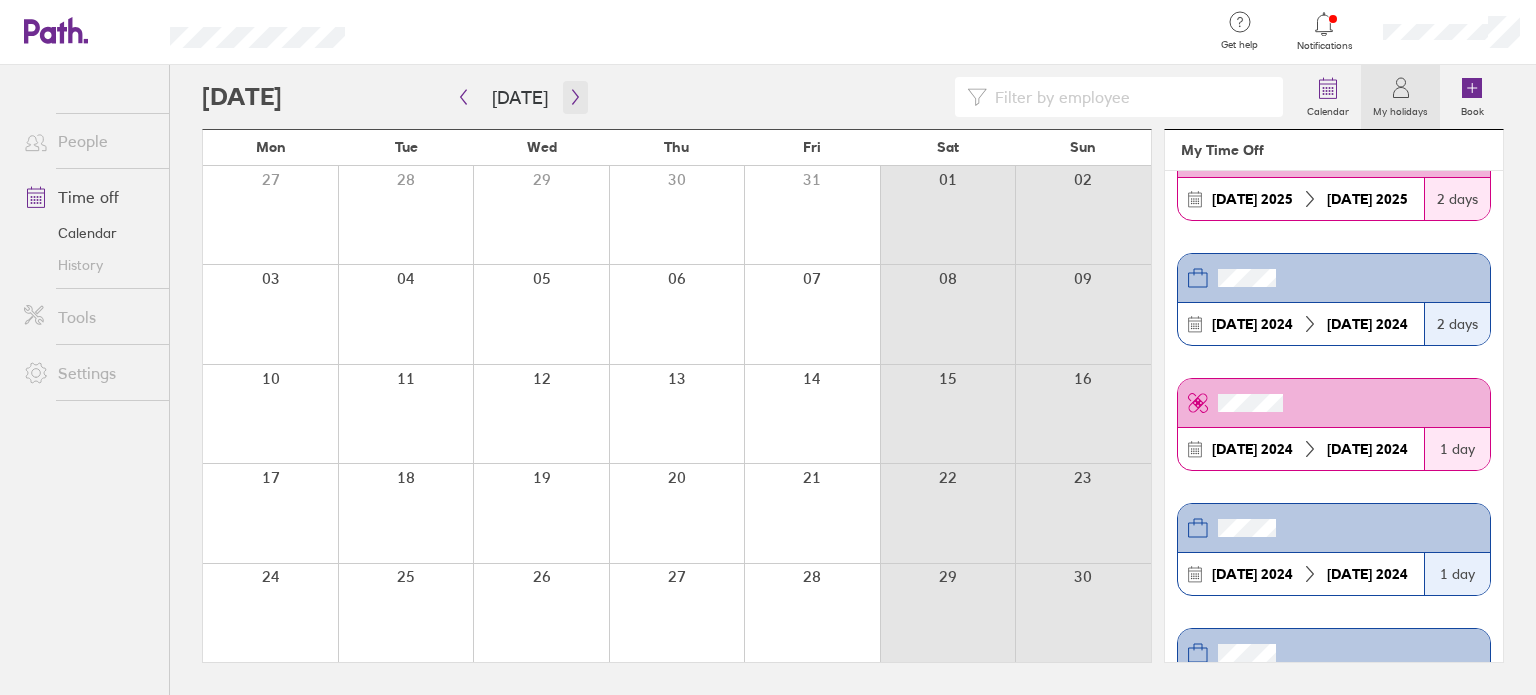 click 